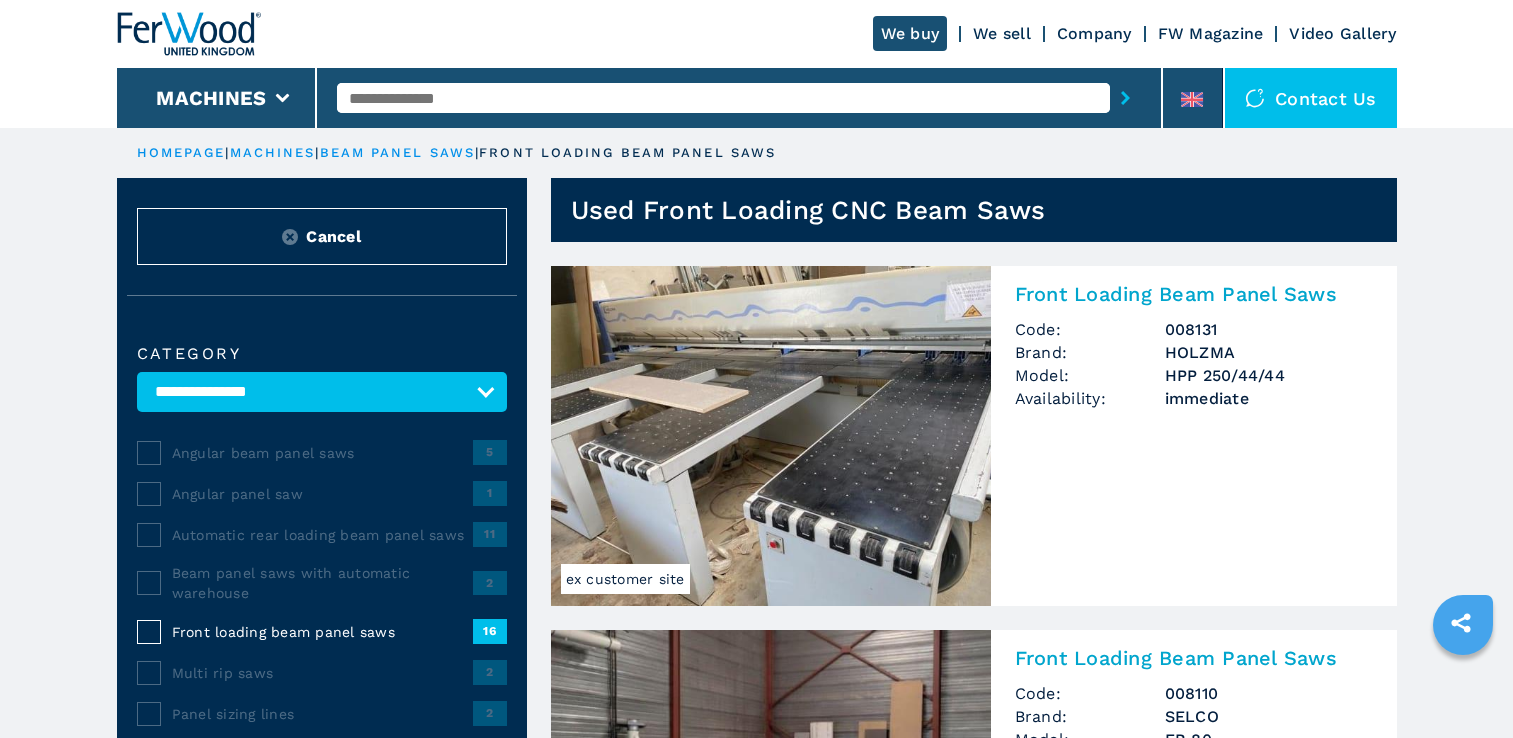 scroll, scrollTop: 0, scrollLeft: 0, axis: both 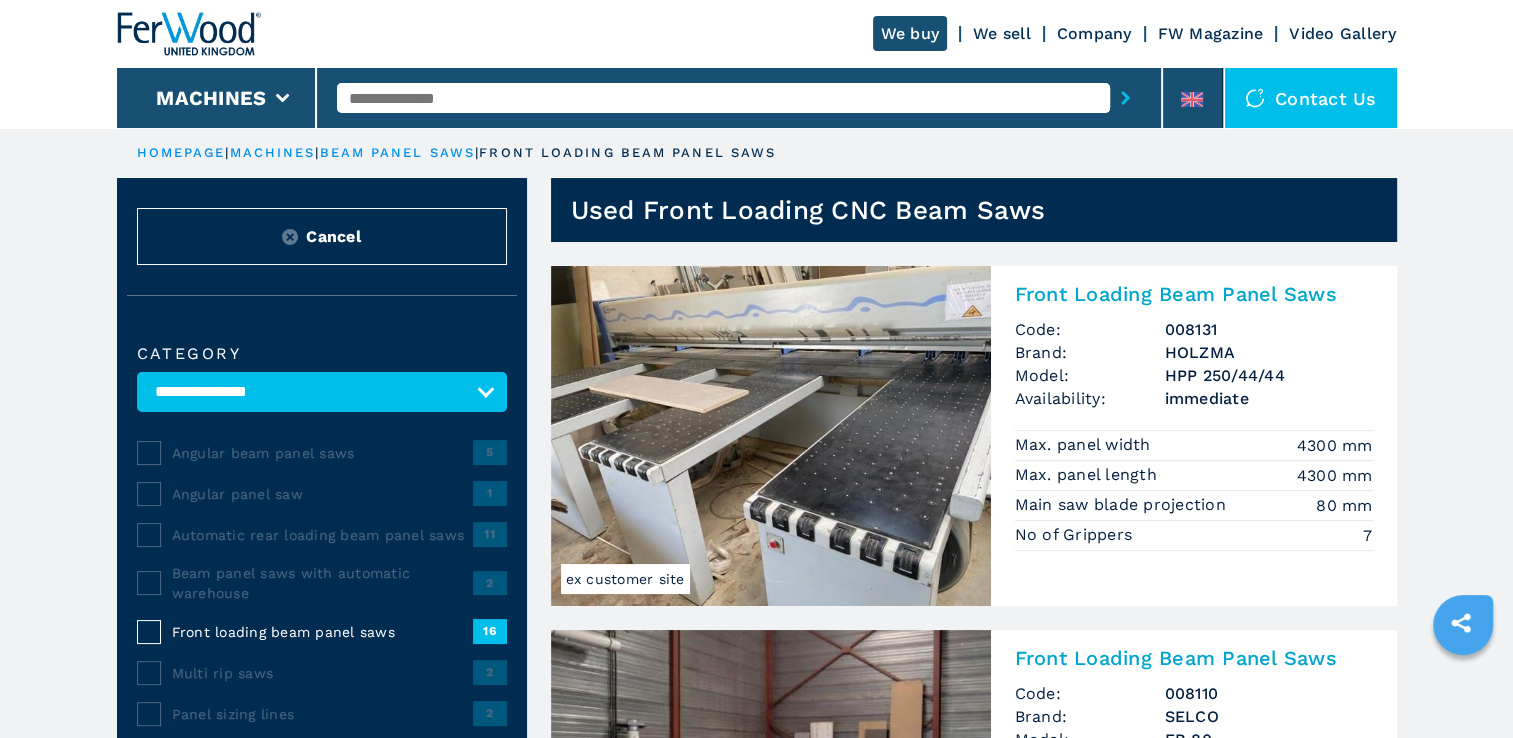 click on "We sell" at bounding box center (1002, 33) 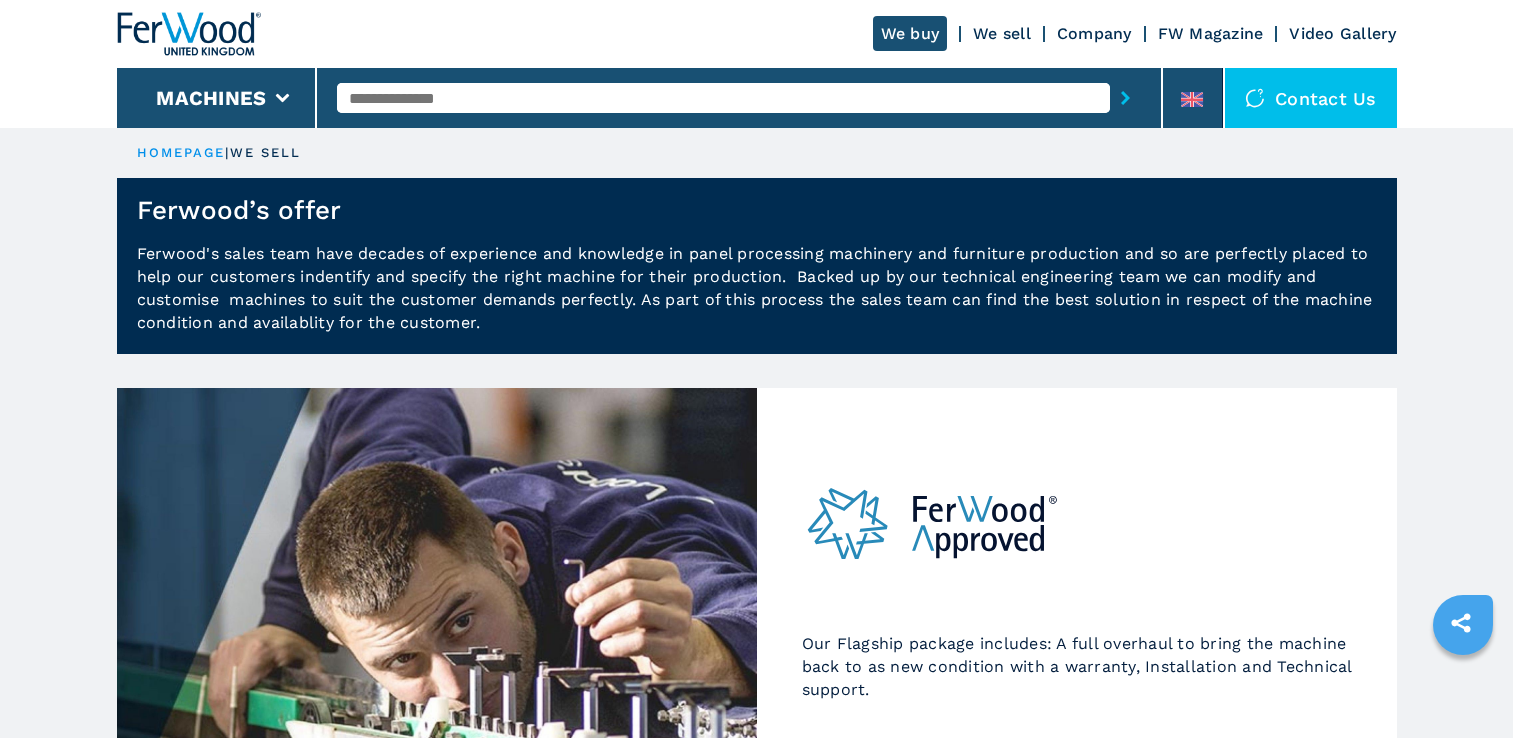 scroll, scrollTop: 0, scrollLeft: 0, axis: both 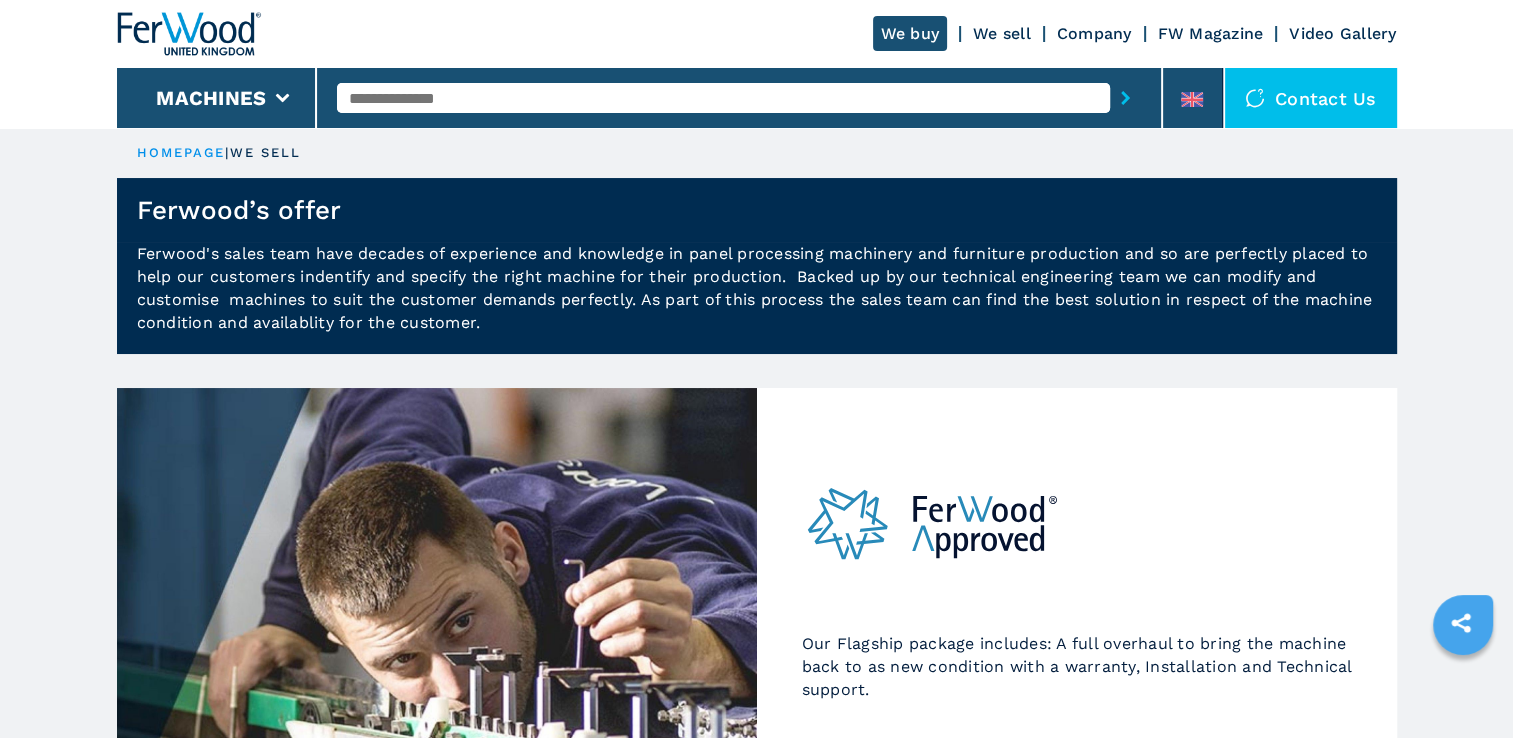 click on "We sell" at bounding box center [1002, 33] 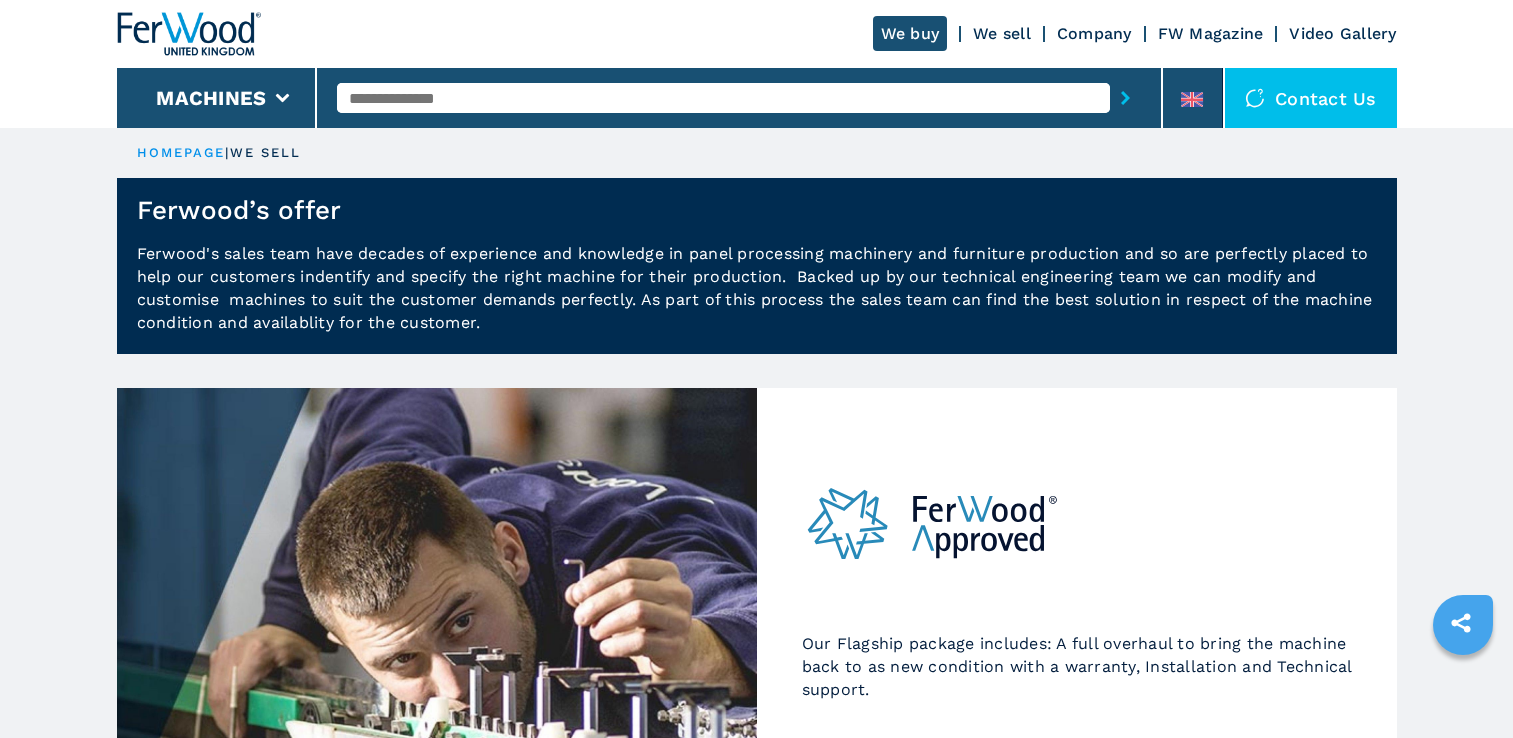 scroll, scrollTop: 0, scrollLeft: 0, axis: both 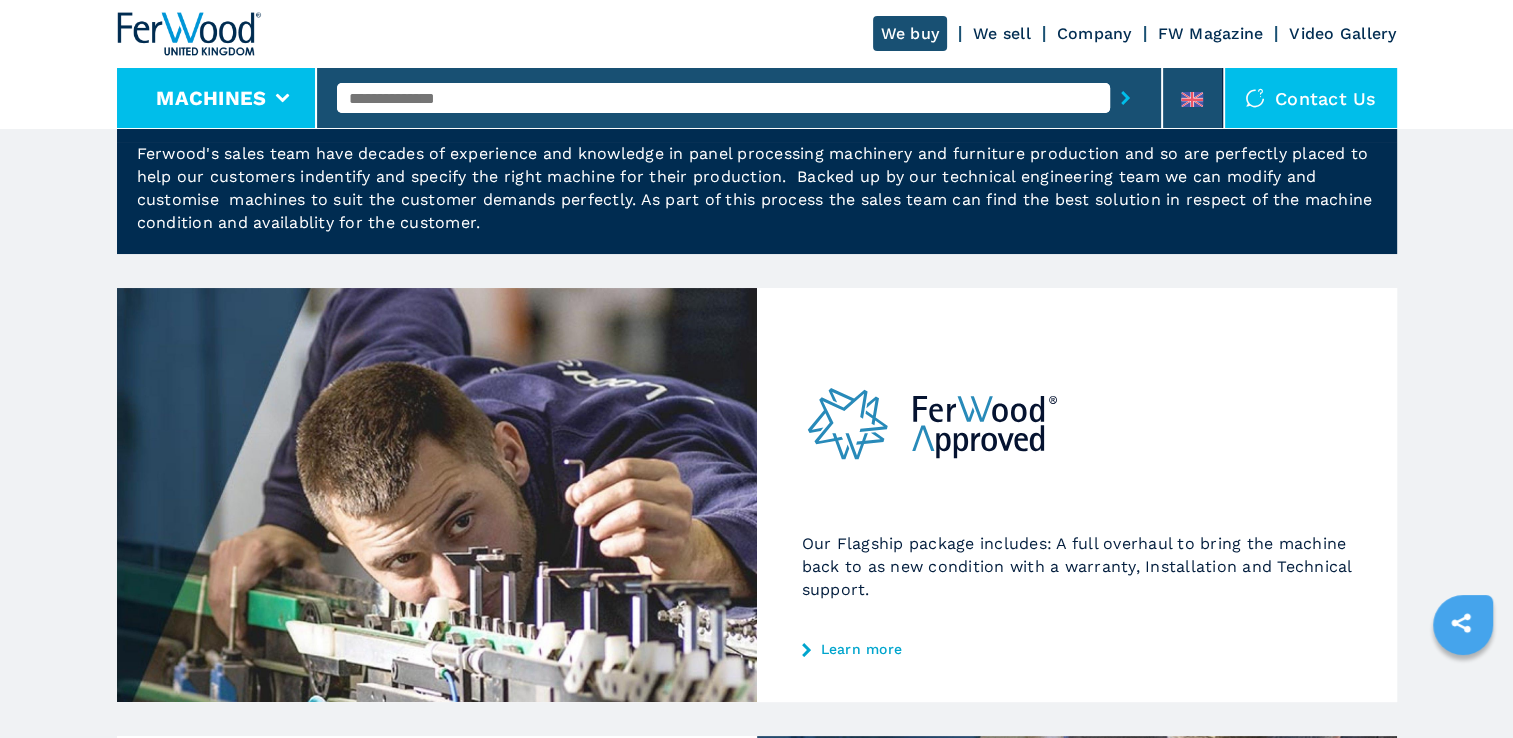 click 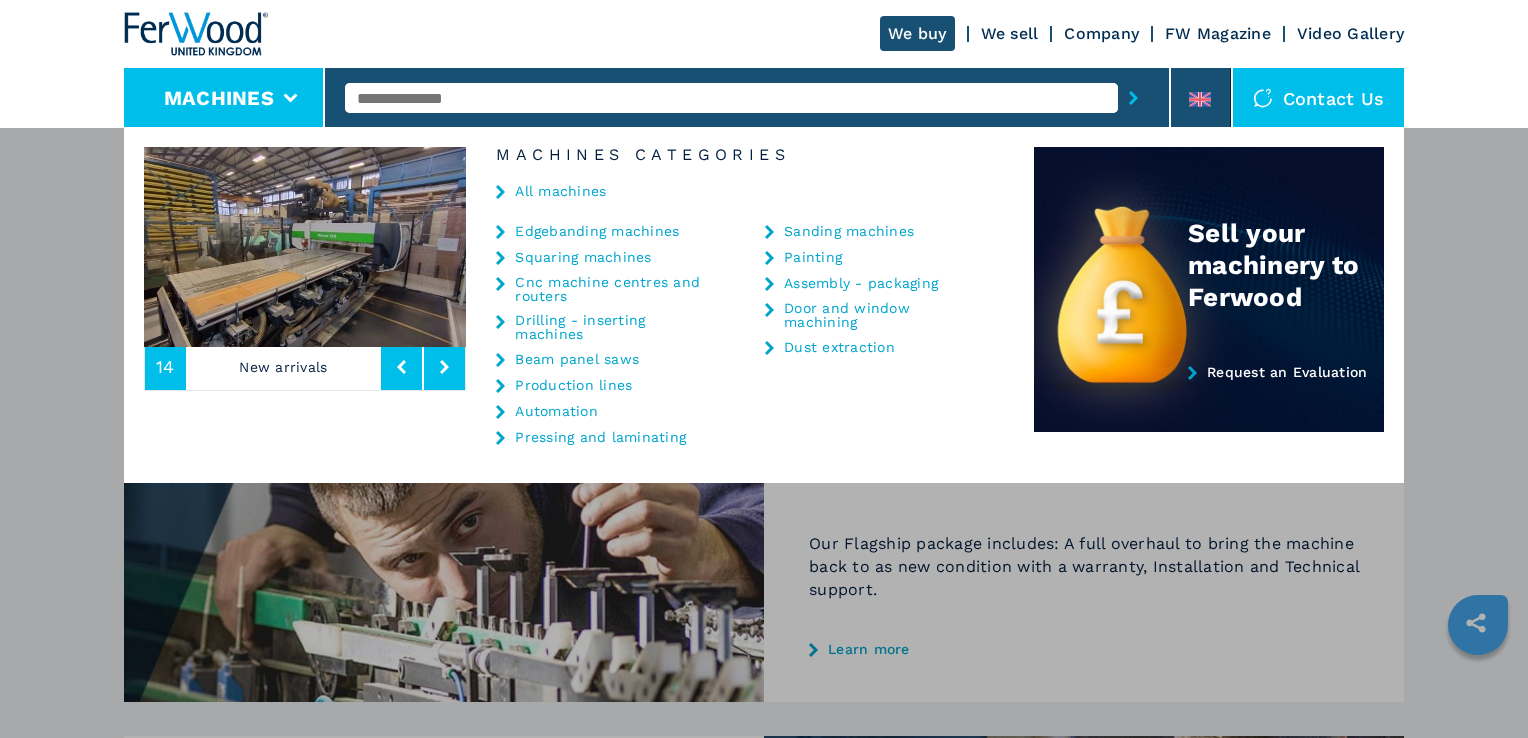 click on "Beam panel saws" at bounding box center (577, 359) 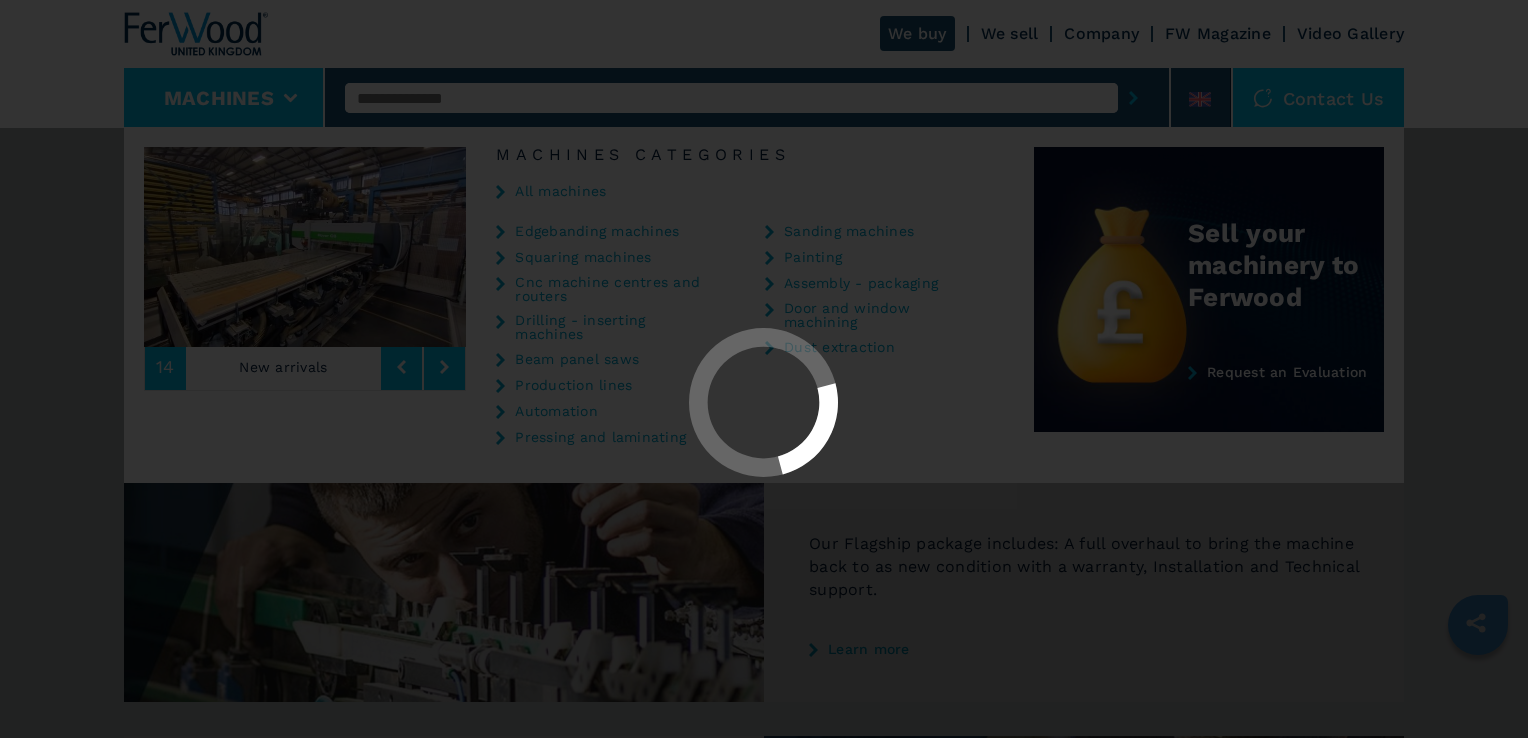 scroll, scrollTop: 0, scrollLeft: 0, axis: both 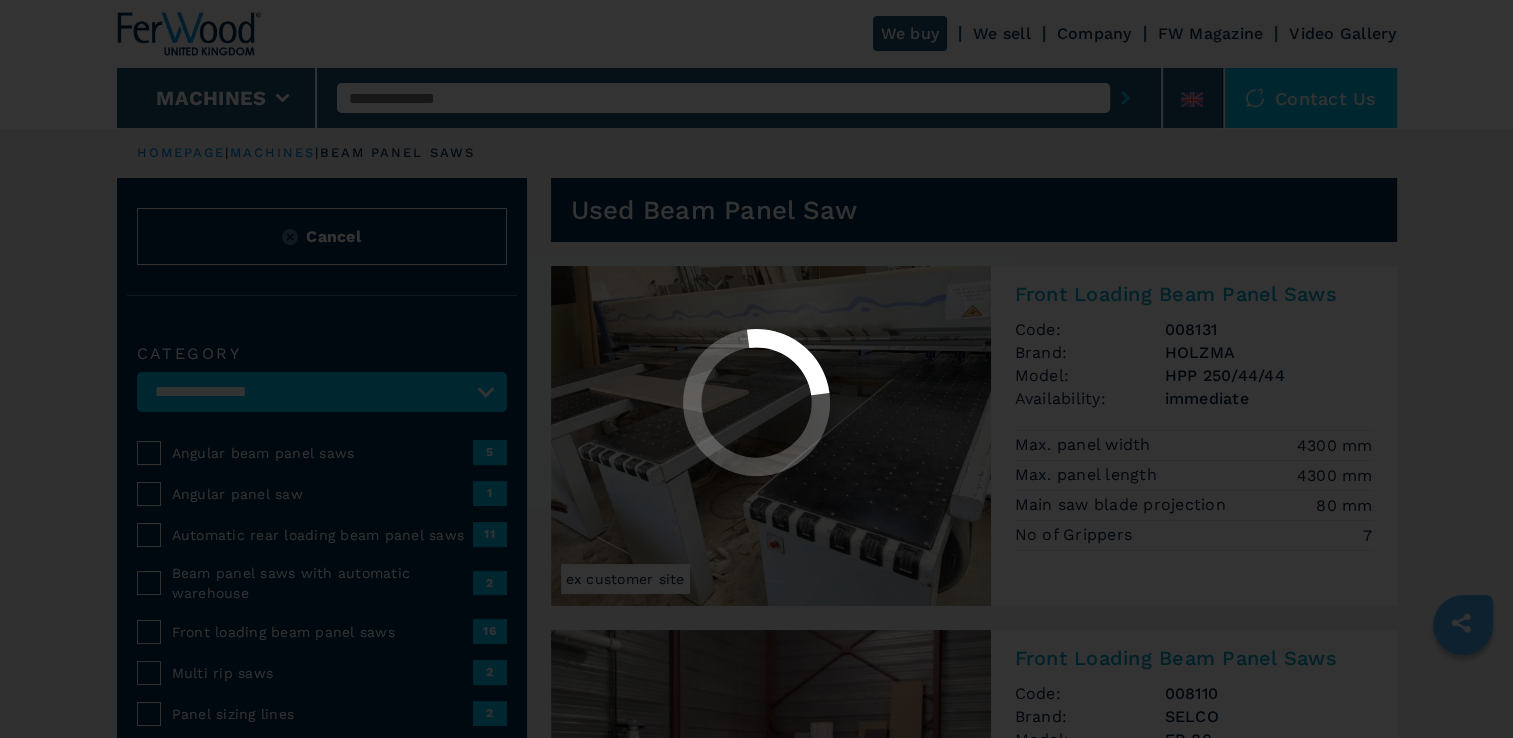 select on "**********" 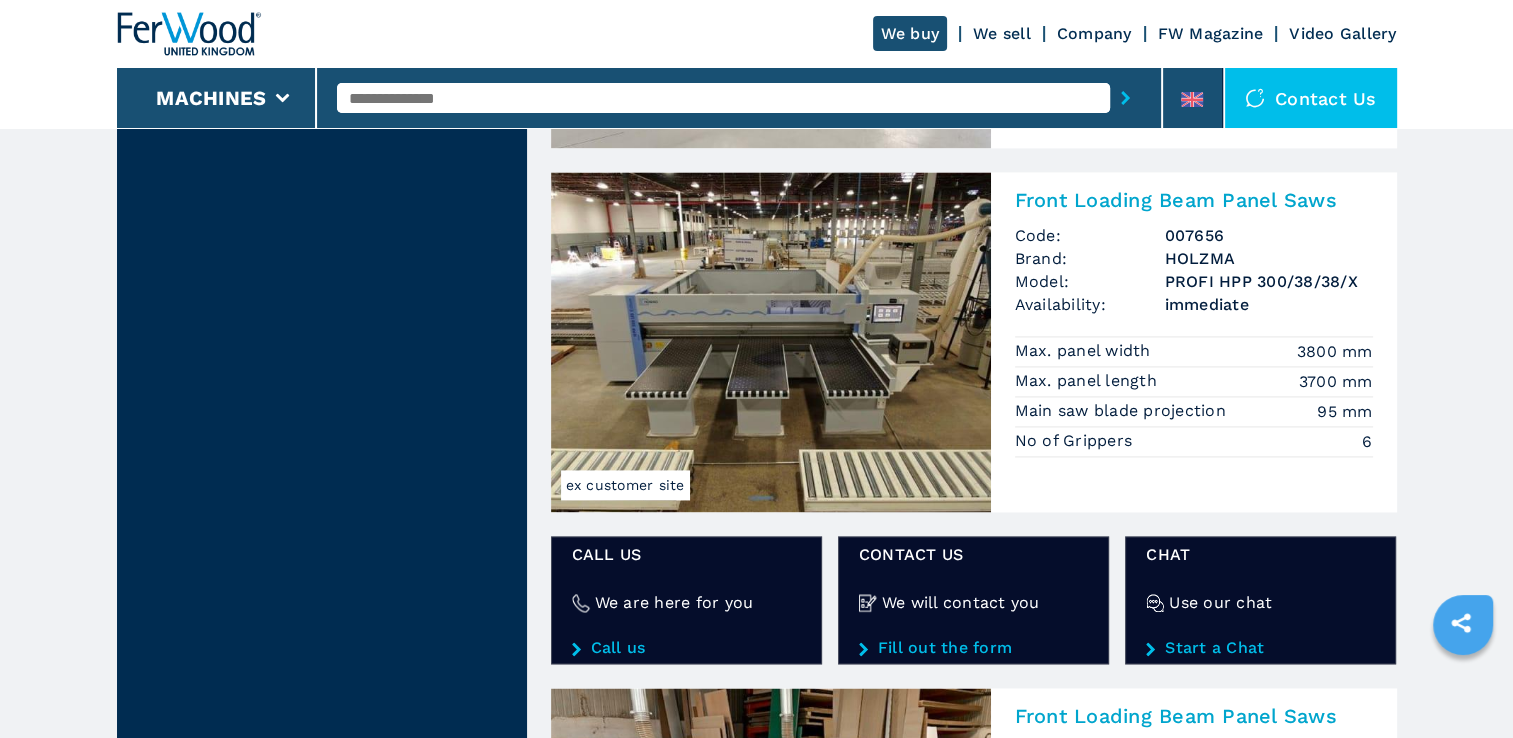 scroll, scrollTop: 2800, scrollLeft: 0, axis: vertical 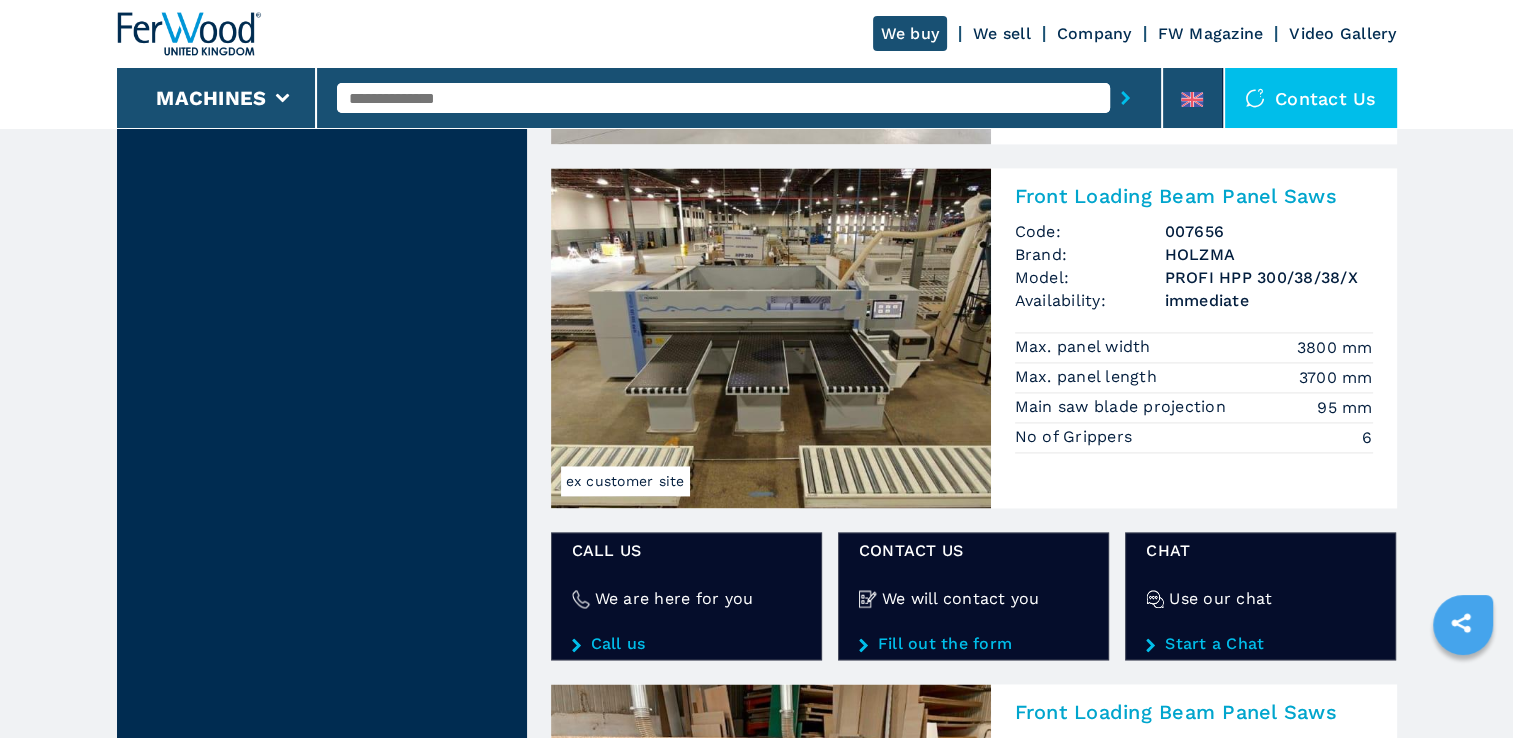 click on "ex customer site" at bounding box center [625, 481] 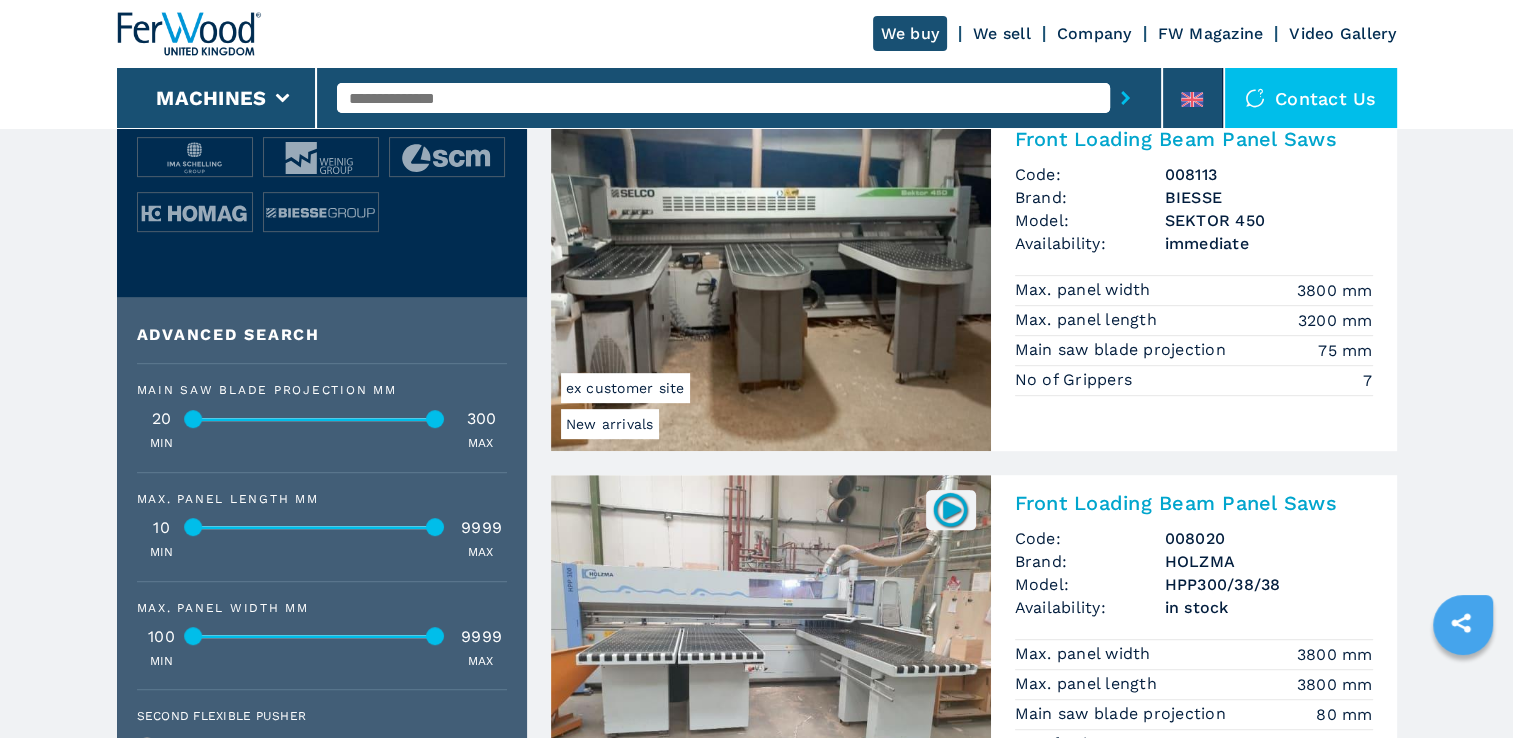 scroll, scrollTop: 1100, scrollLeft: 0, axis: vertical 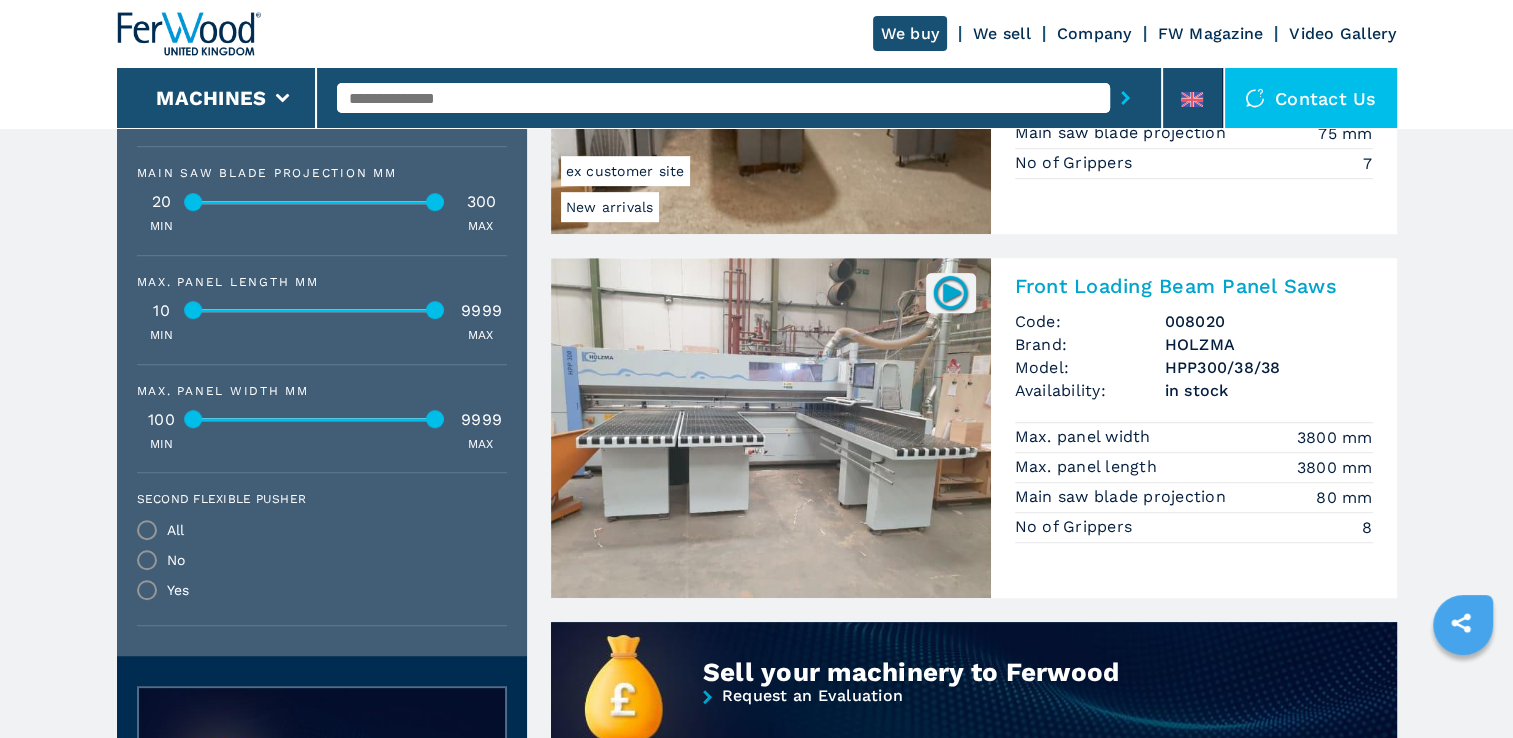 click at bounding box center [771, 428] 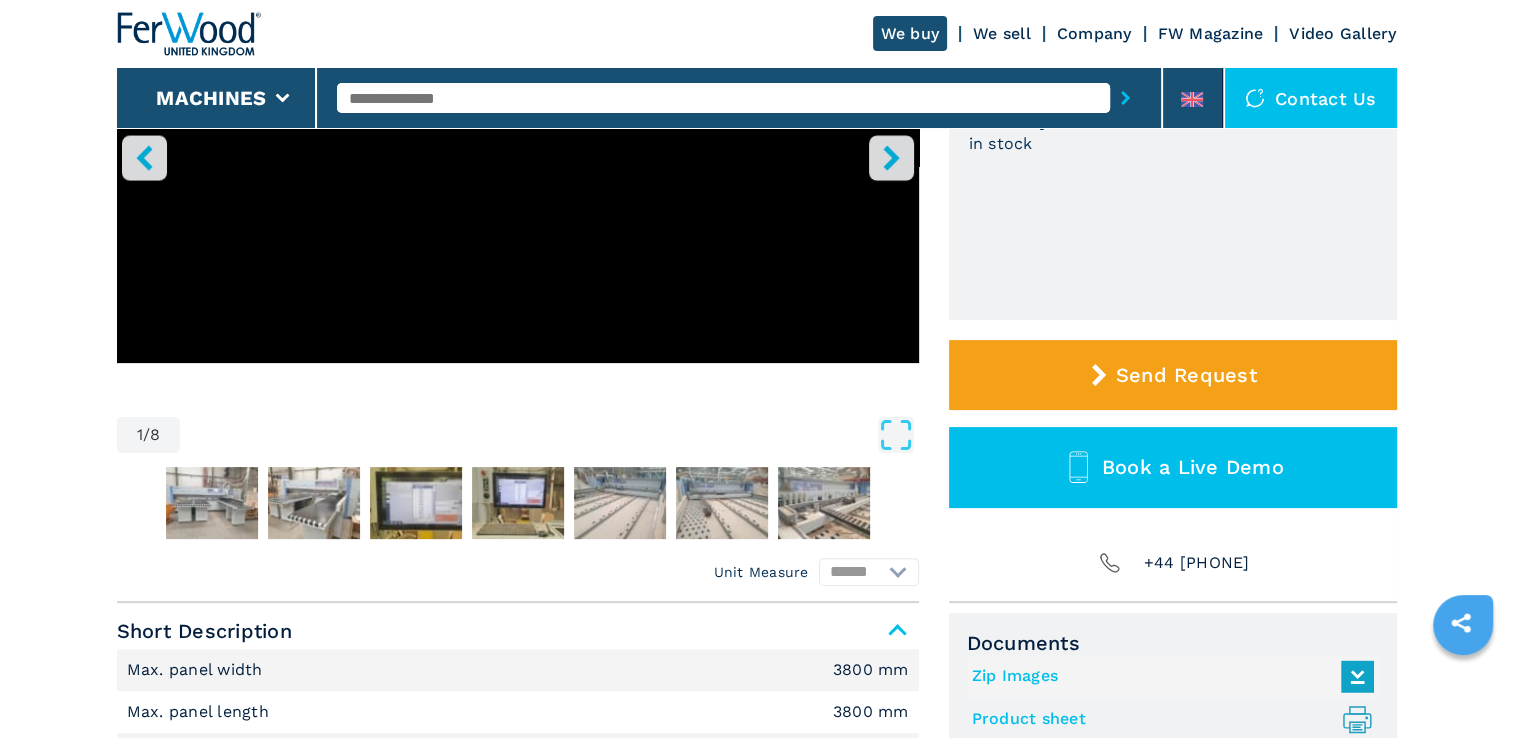 scroll, scrollTop: 0, scrollLeft: 0, axis: both 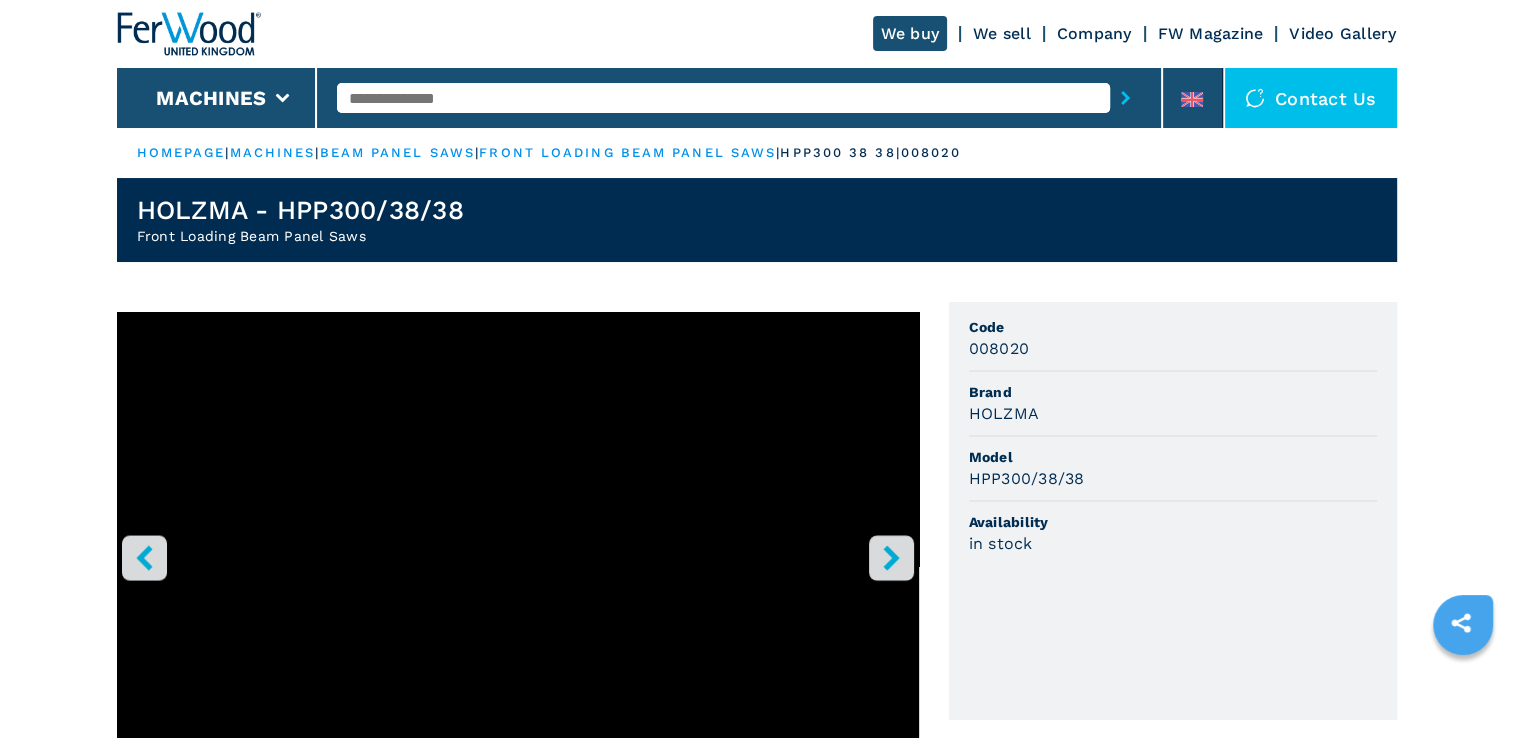 select on "**********" 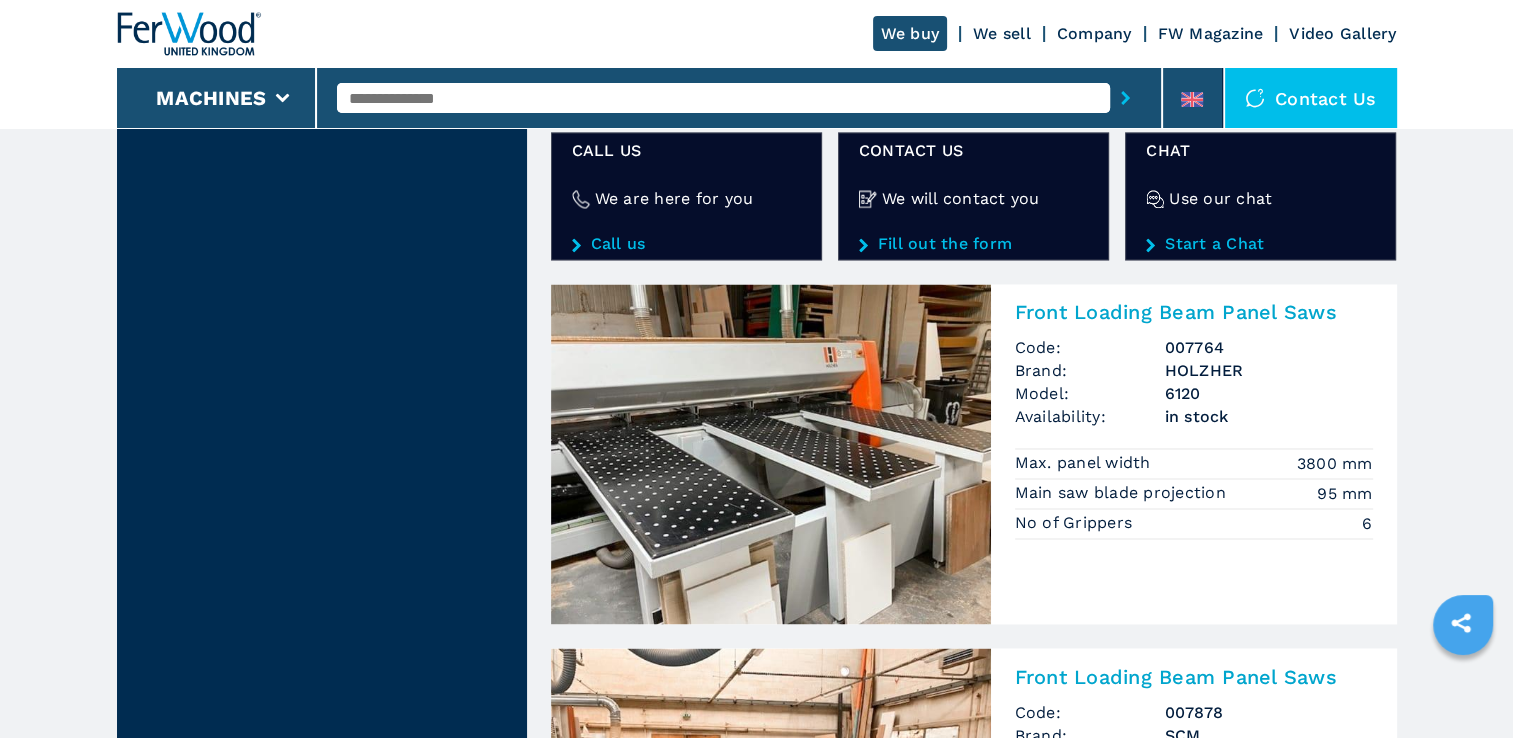 scroll, scrollTop: 3300, scrollLeft: 0, axis: vertical 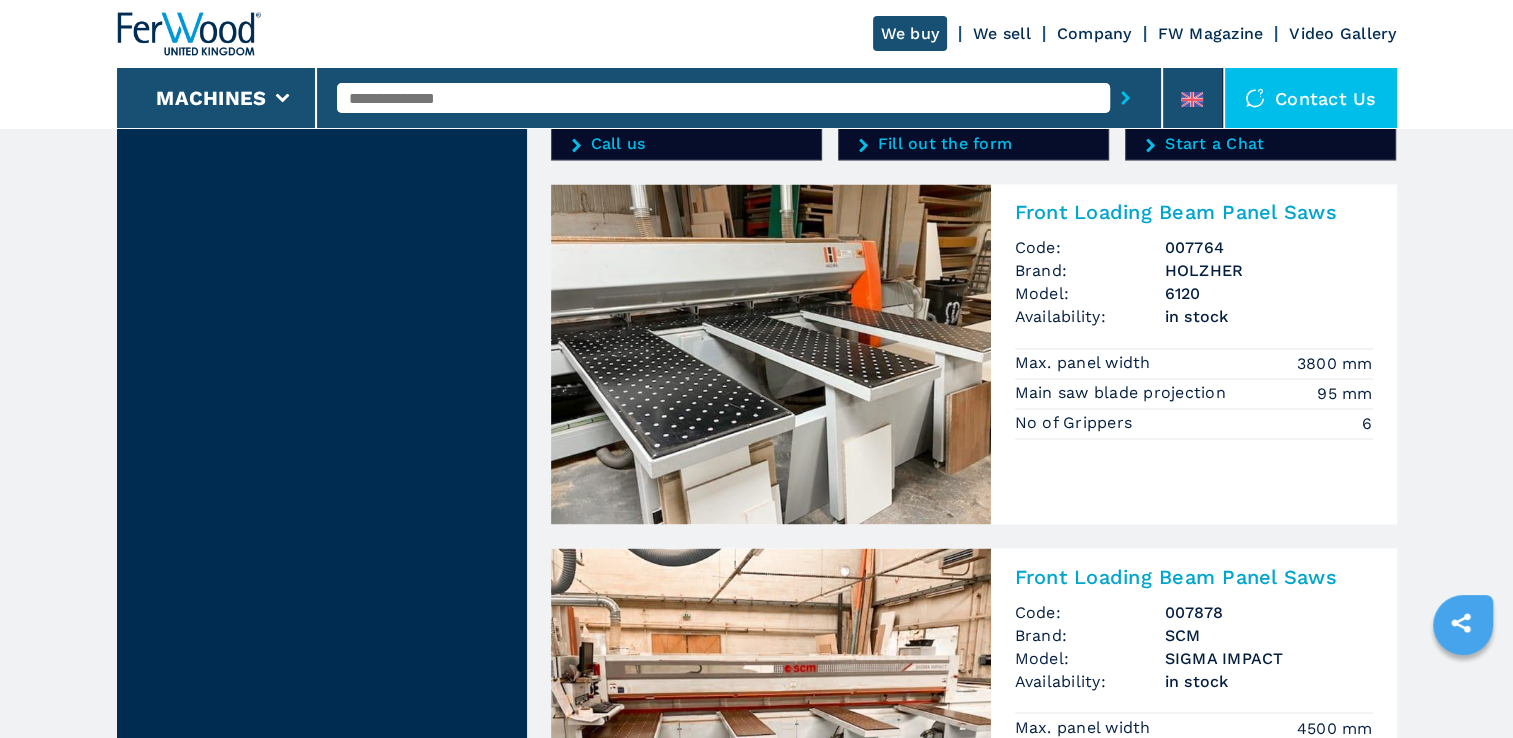 click at bounding box center (771, 354) 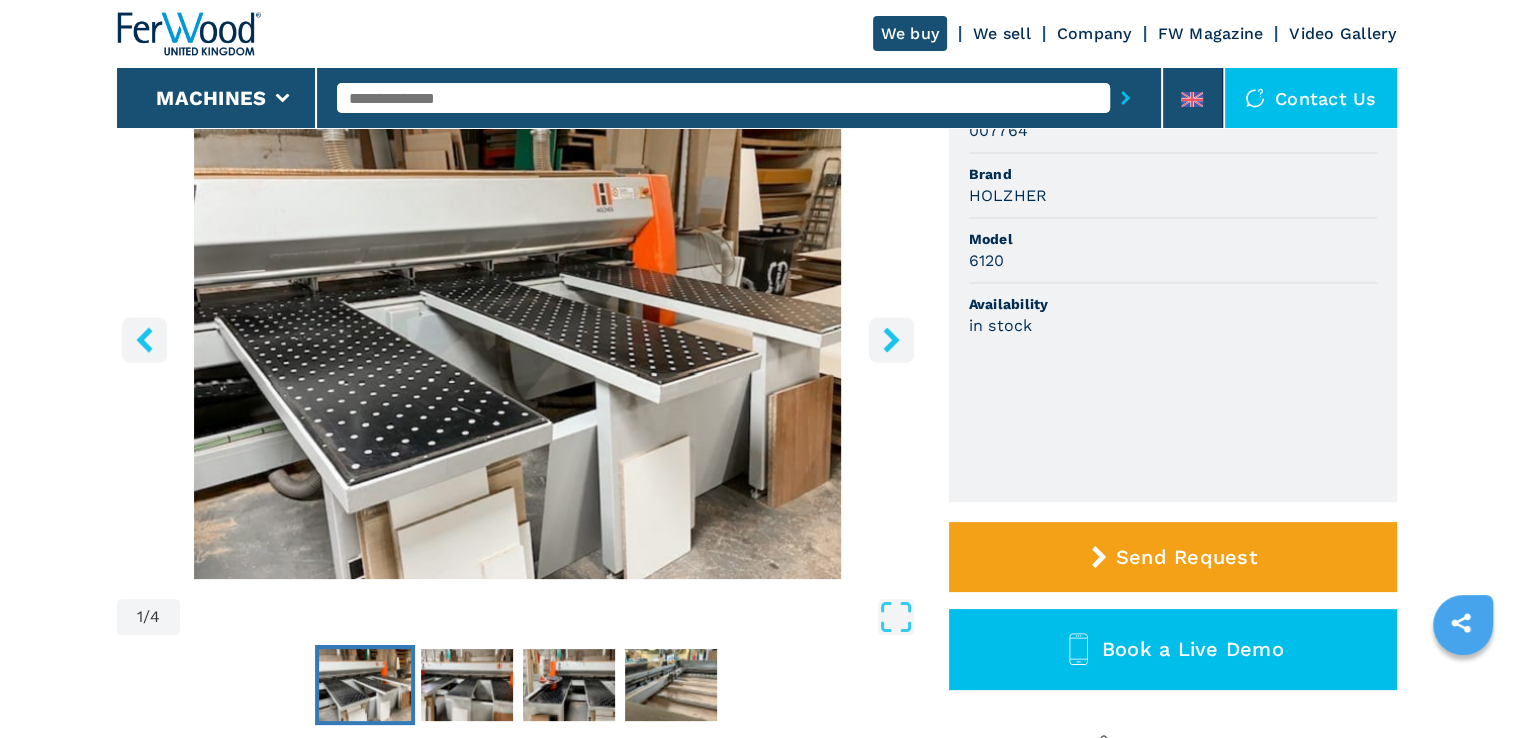 scroll, scrollTop: 300, scrollLeft: 0, axis: vertical 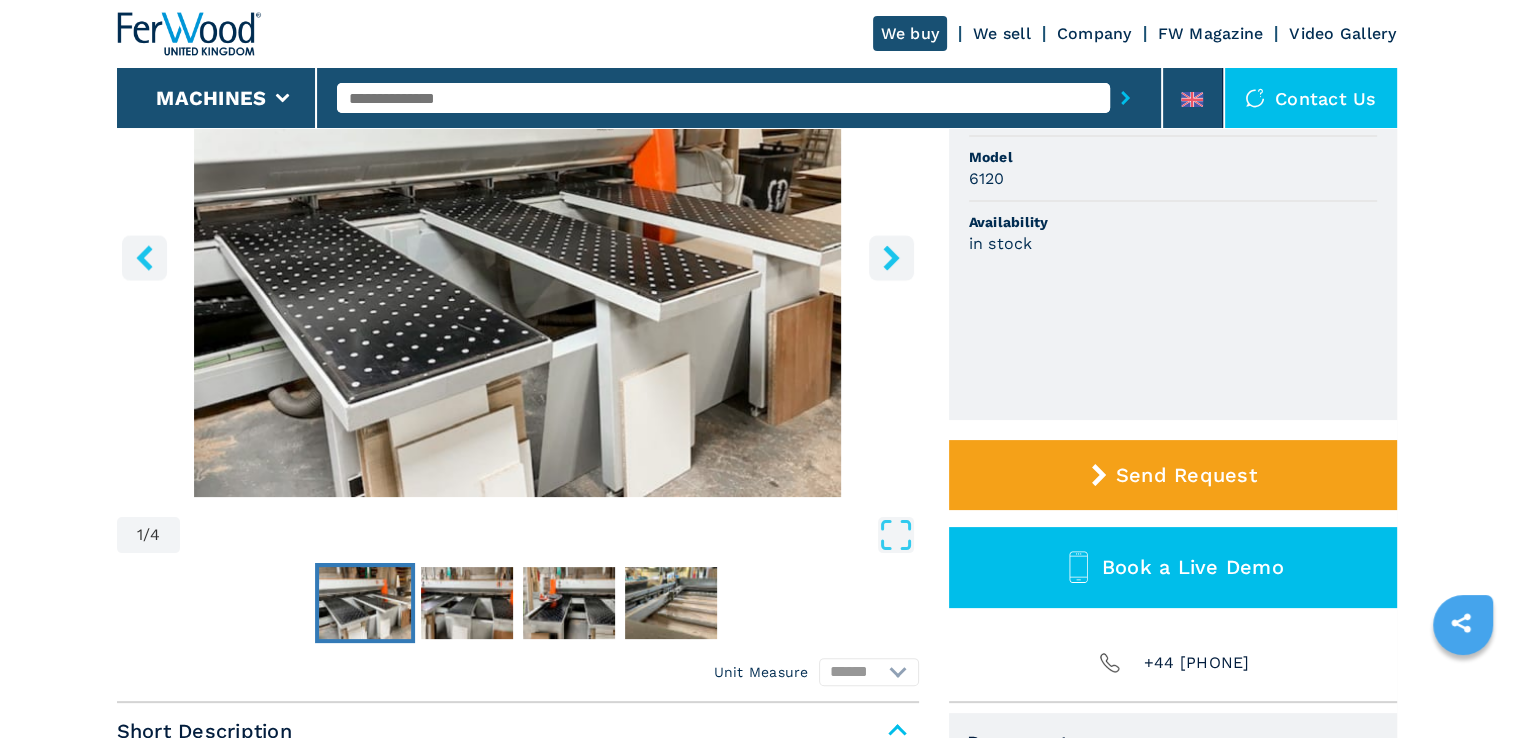 click at bounding box center [891, 257] 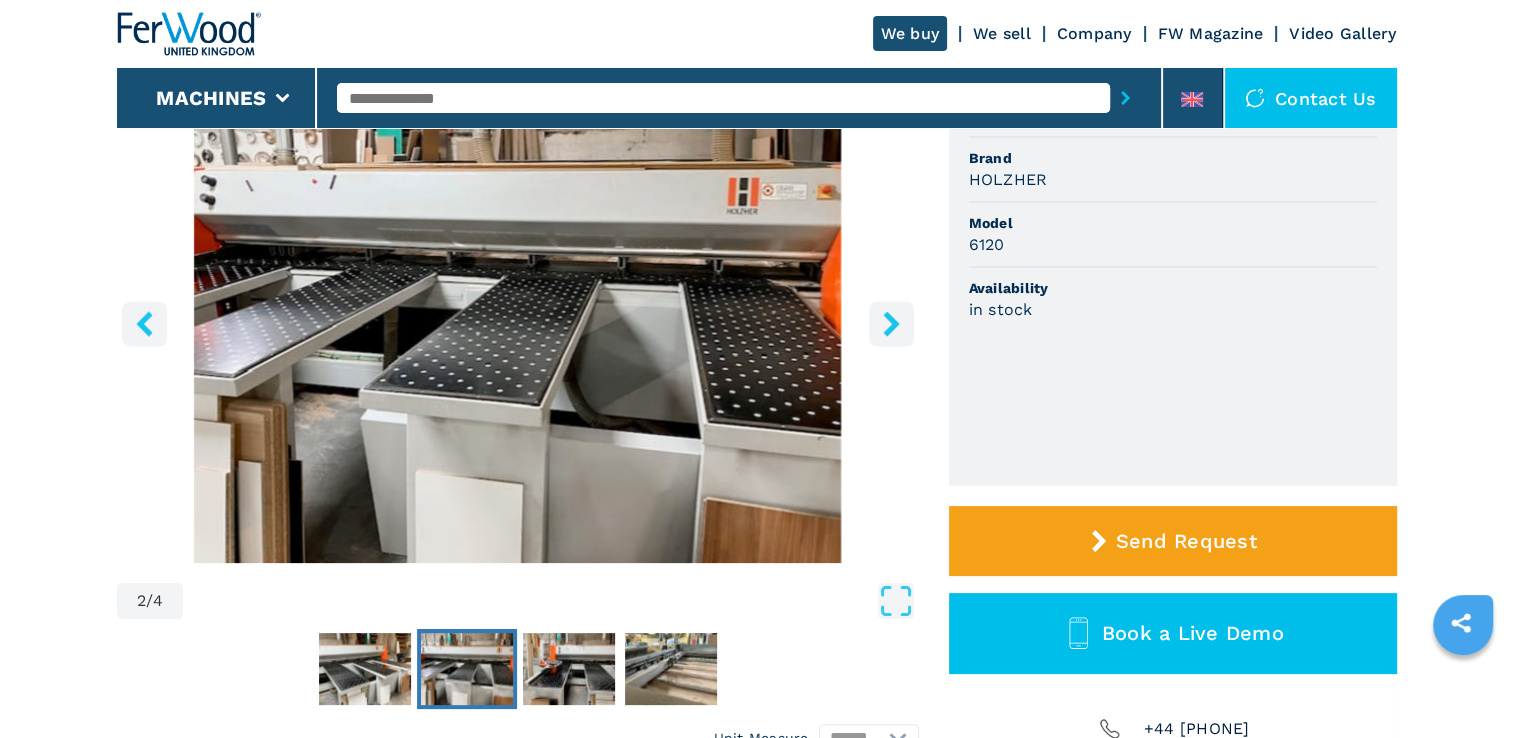 scroll, scrollTop: 200, scrollLeft: 0, axis: vertical 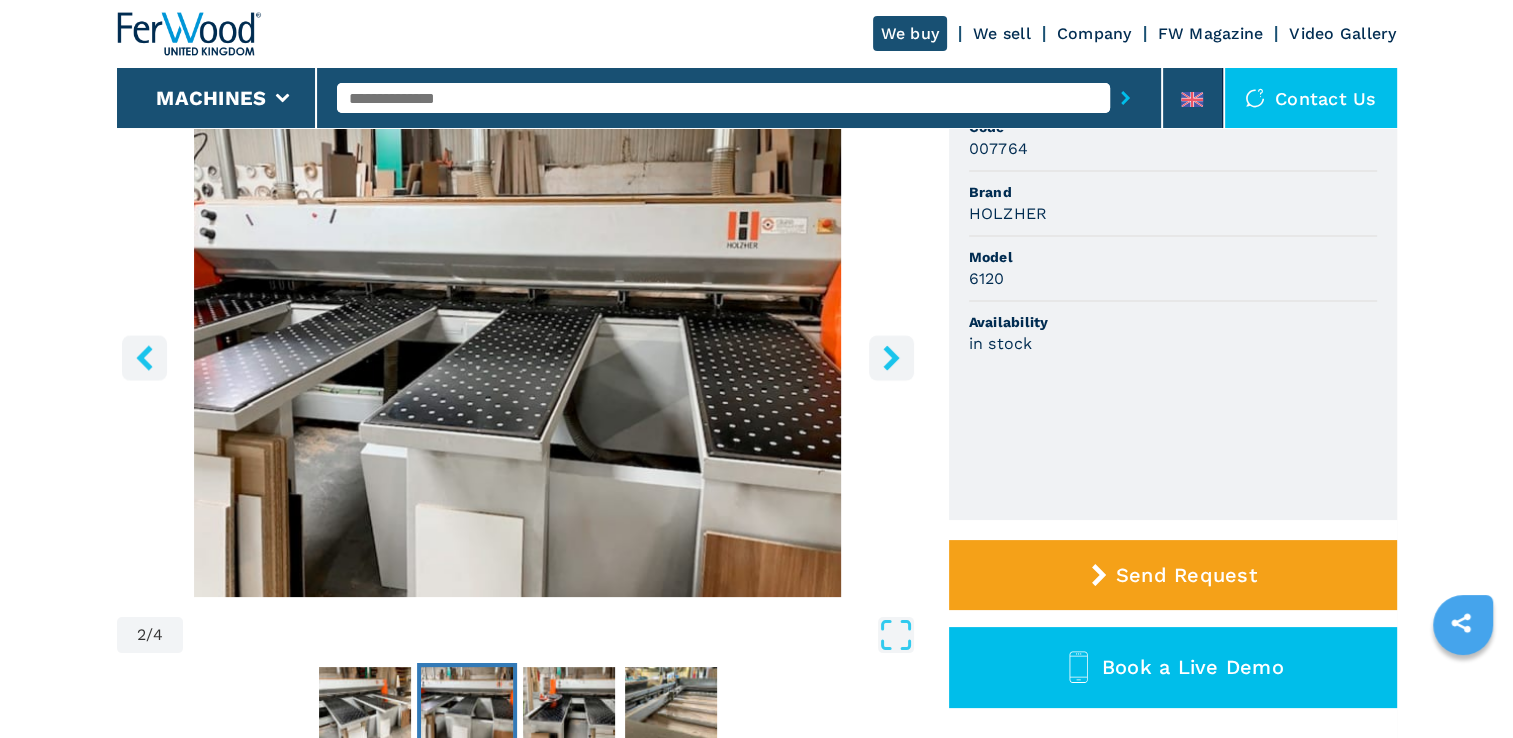 click 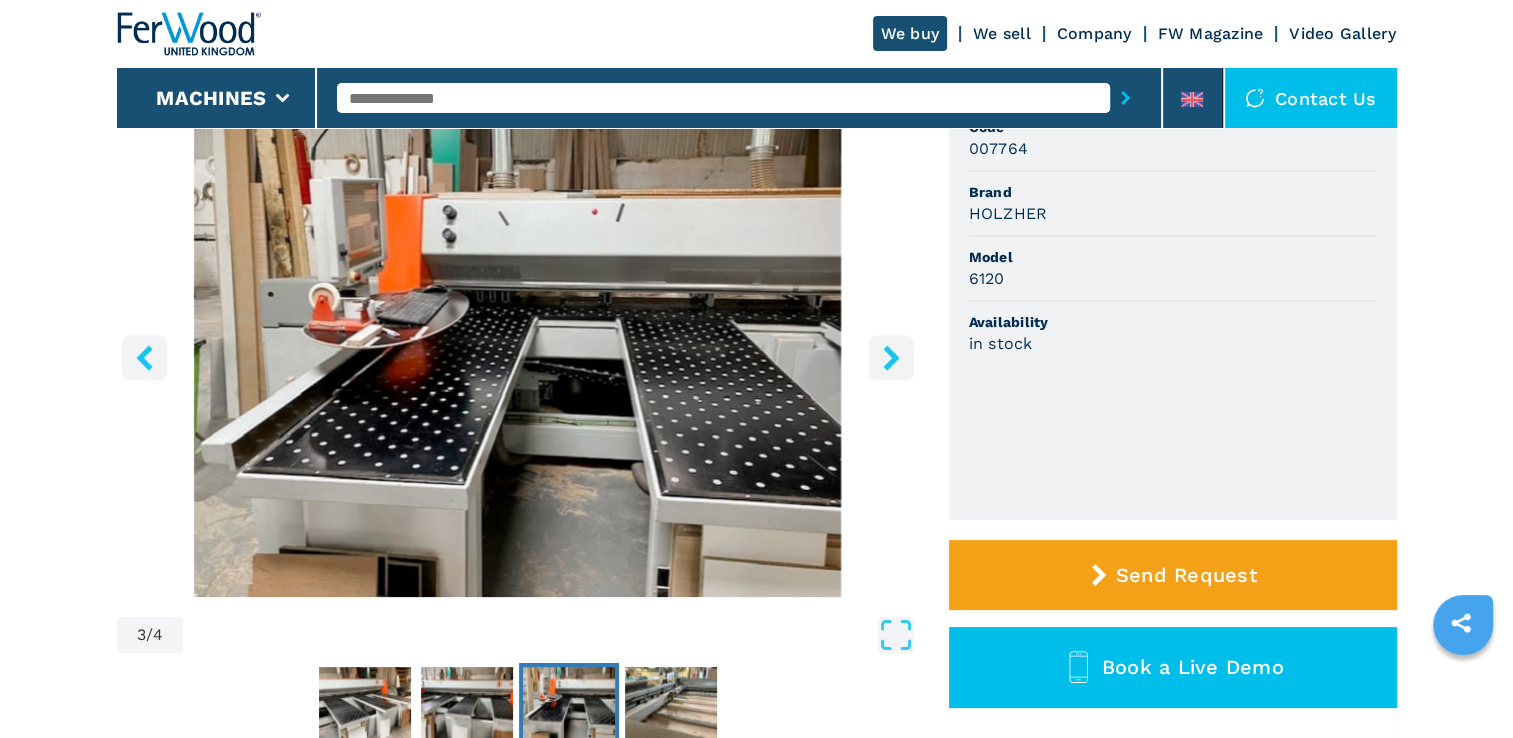 click 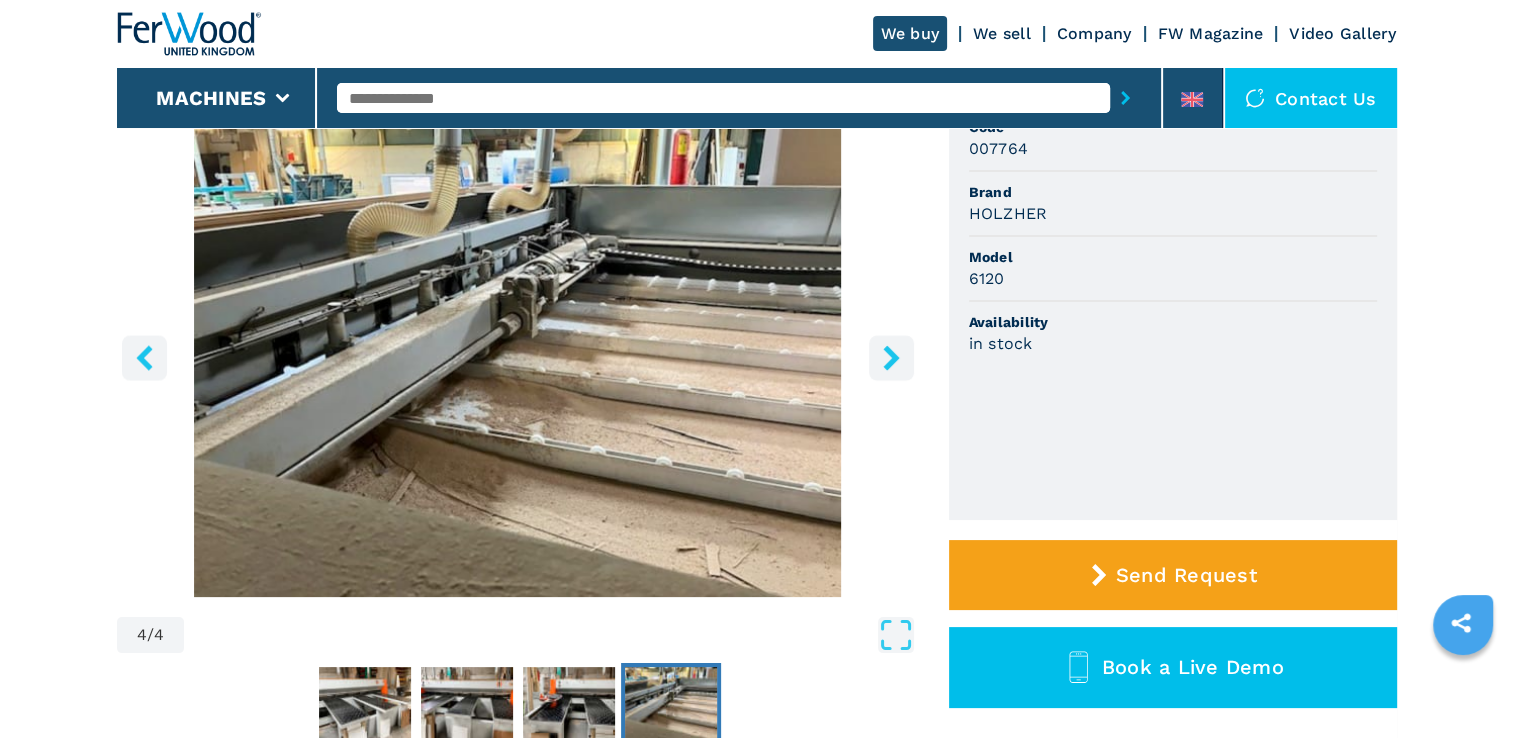 click 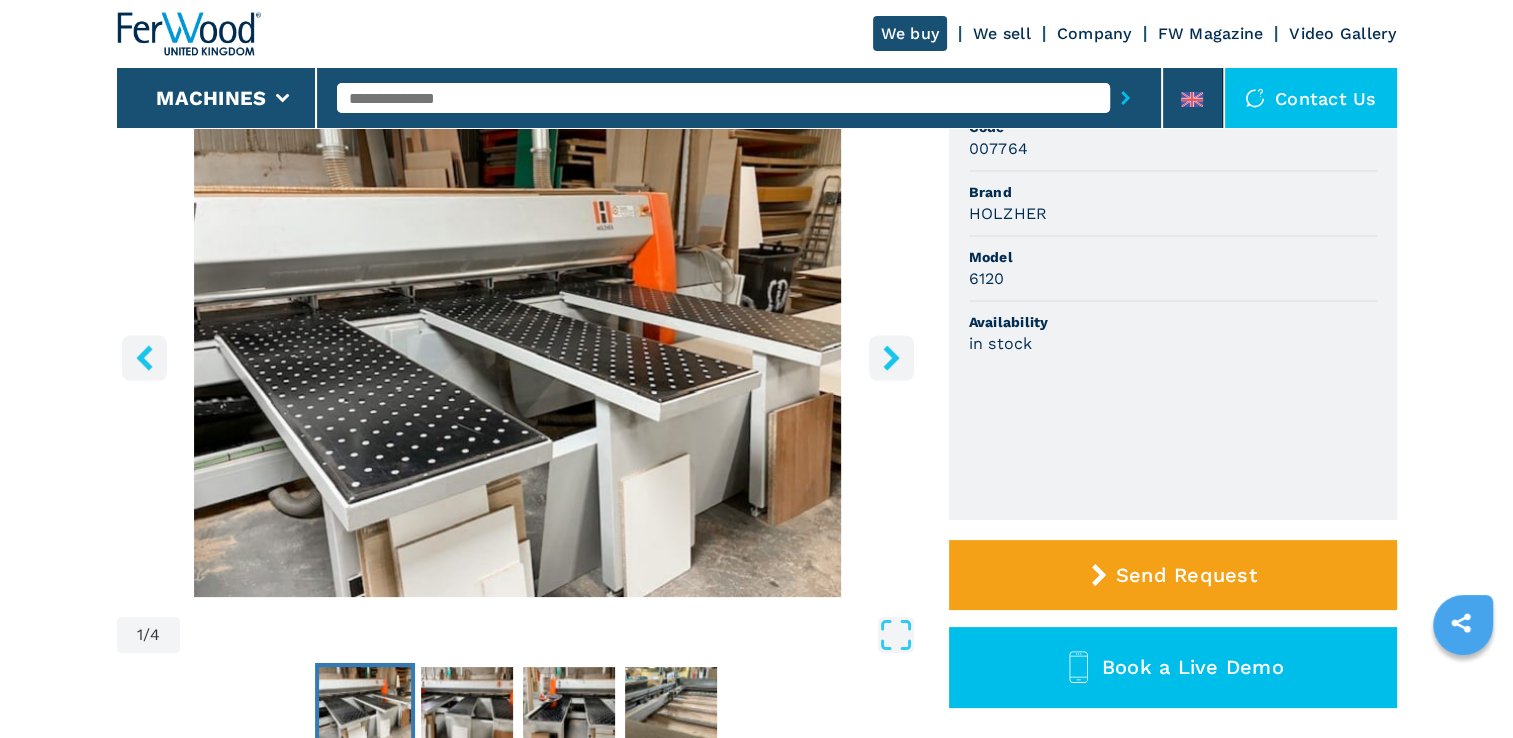 scroll, scrollTop: 0, scrollLeft: 0, axis: both 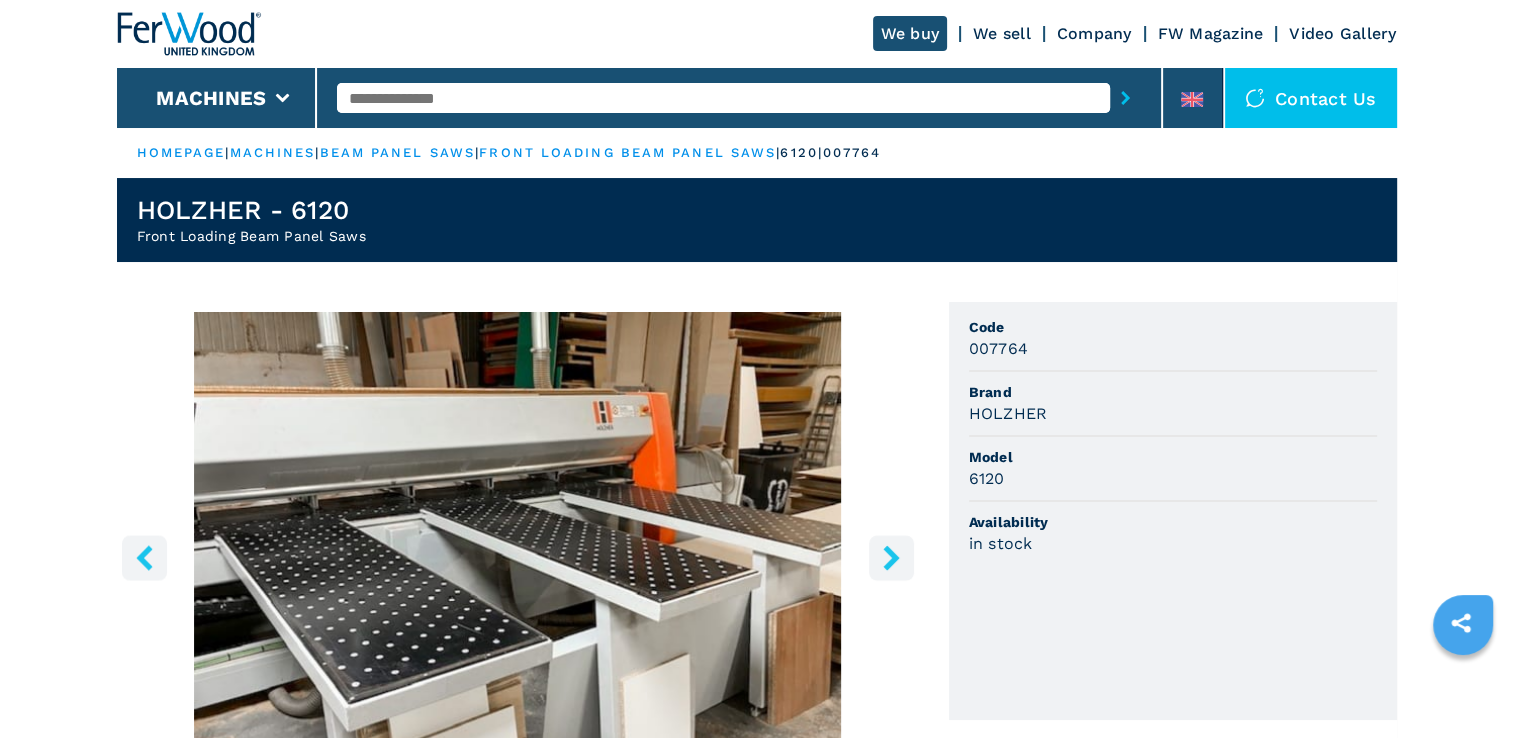 select on "**********" 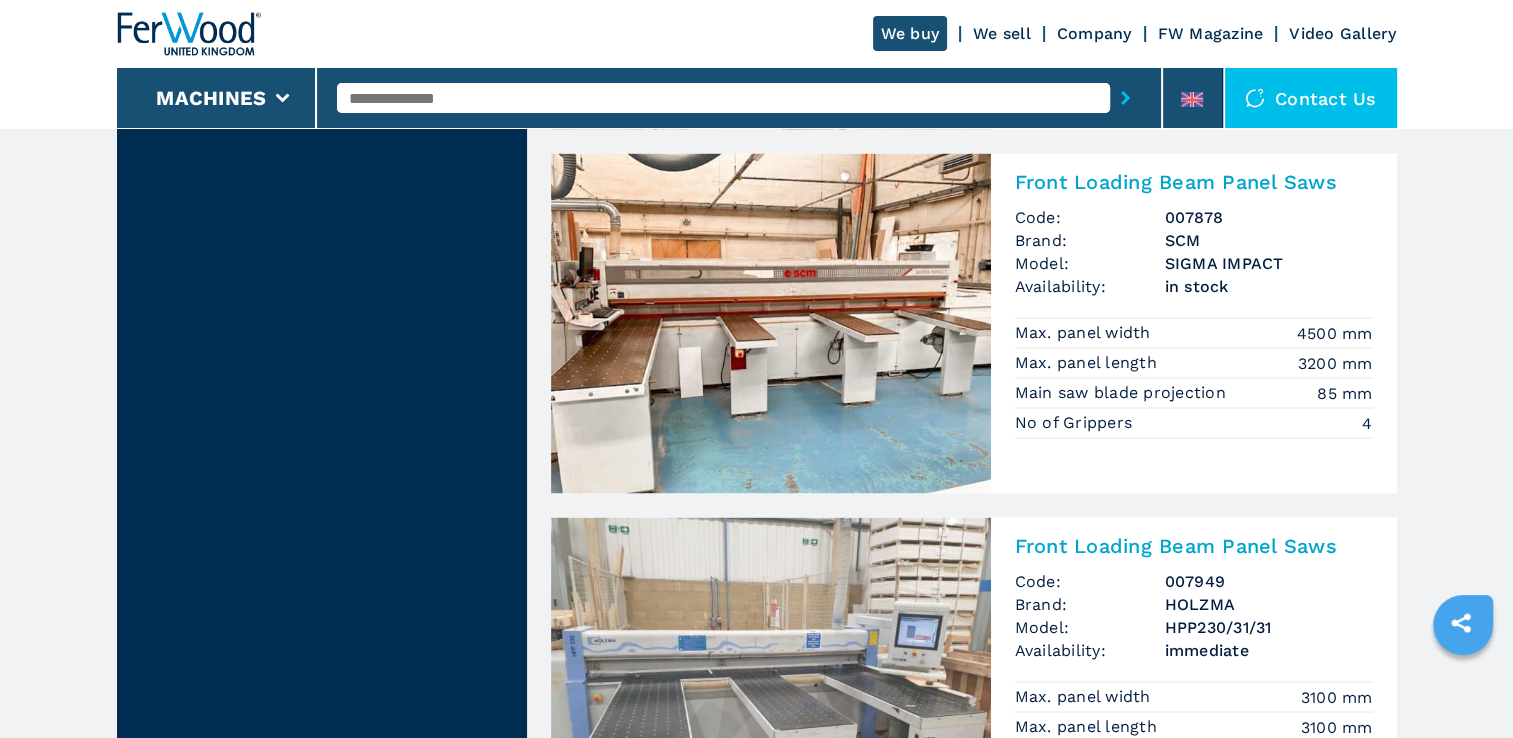 scroll, scrollTop: 3700, scrollLeft: 0, axis: vertical 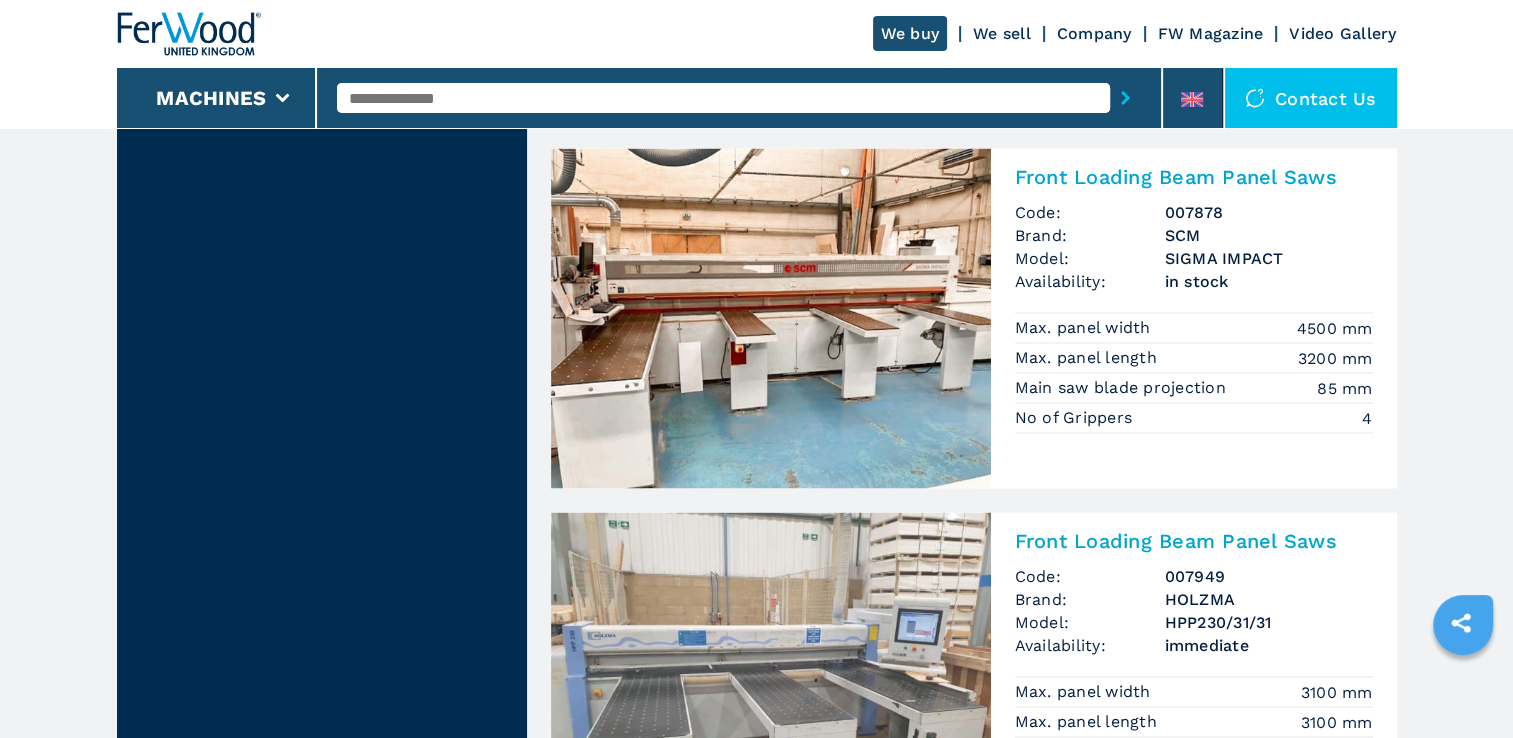 click at bounding box center (771, 318) 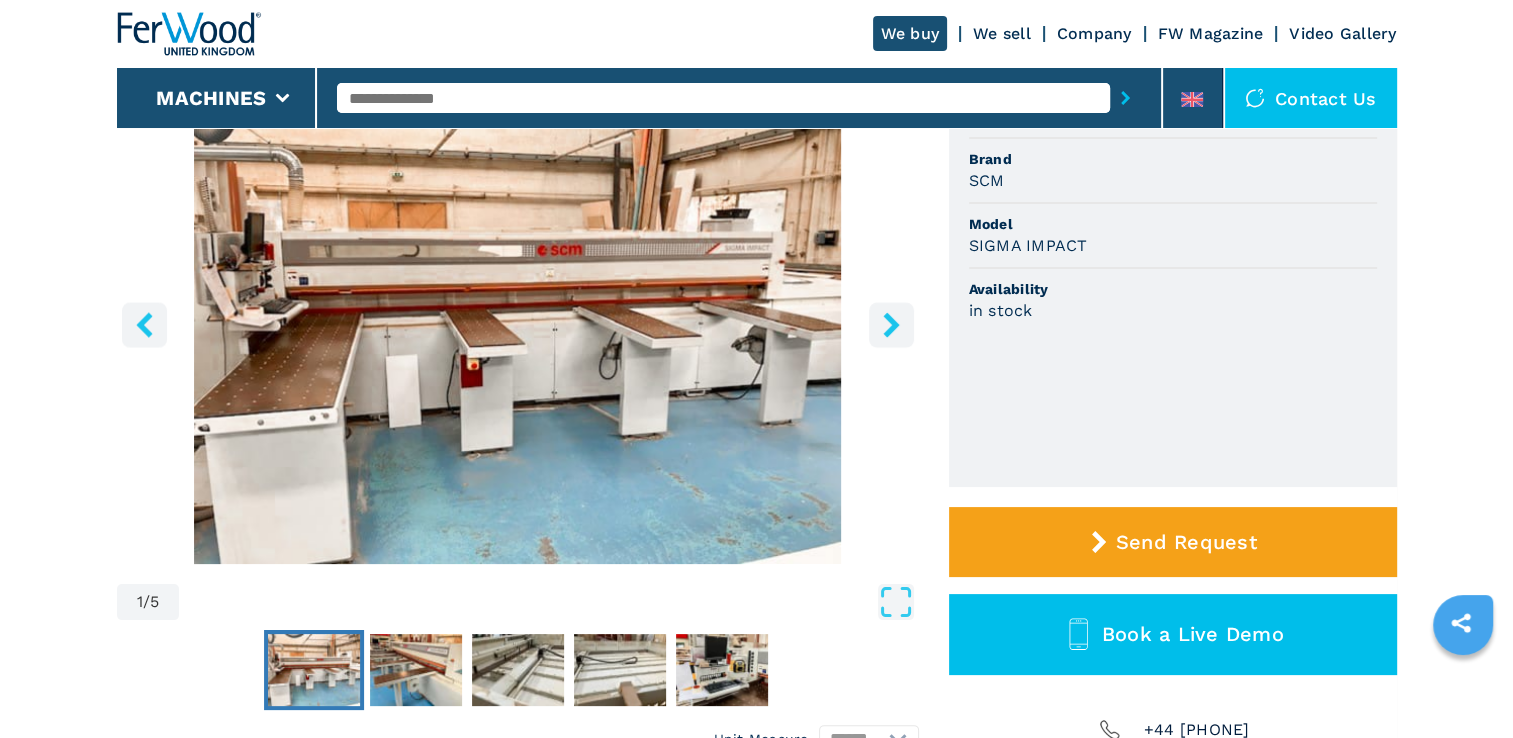 scroll, scrollTop: 200, scrollLeft: 0, axis: vertical 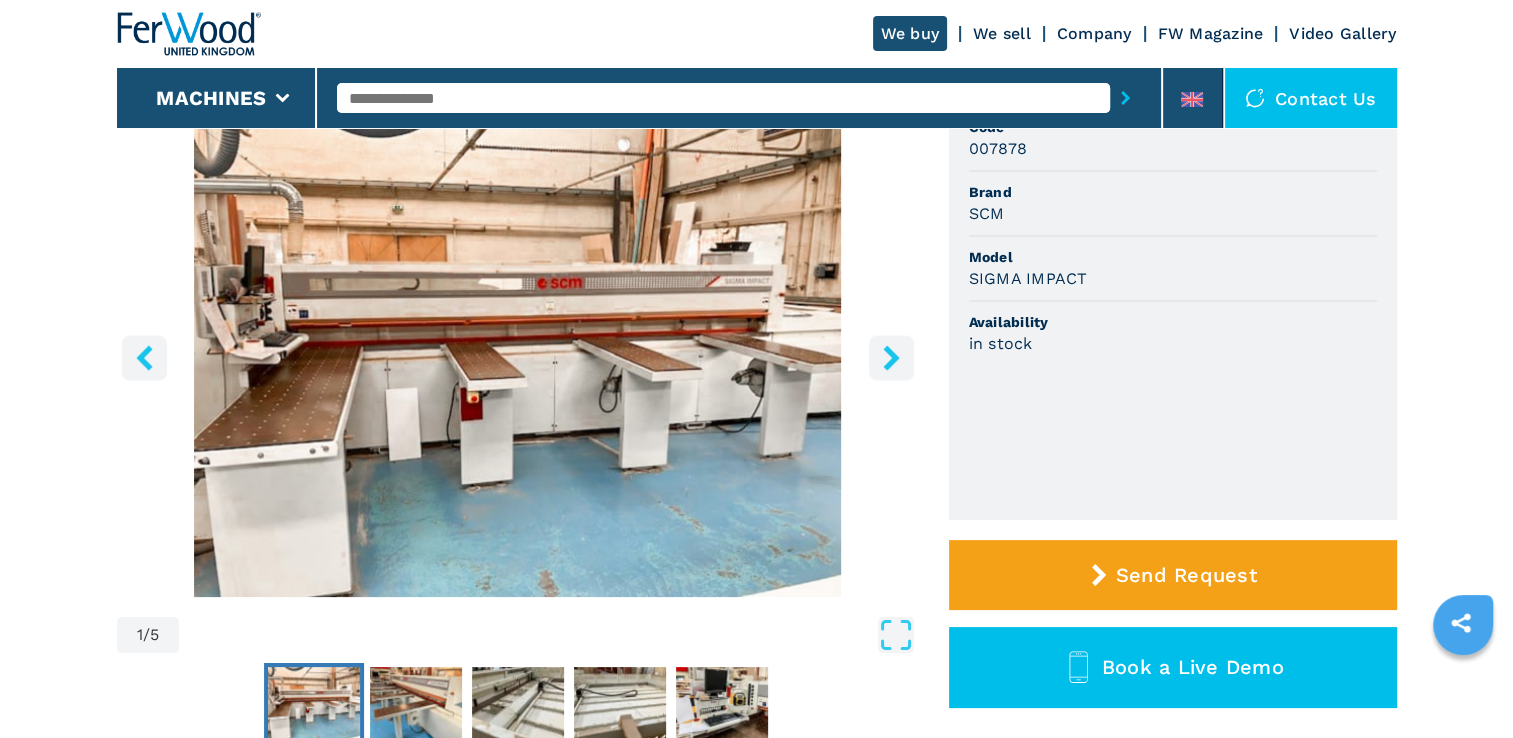 select on "**********" 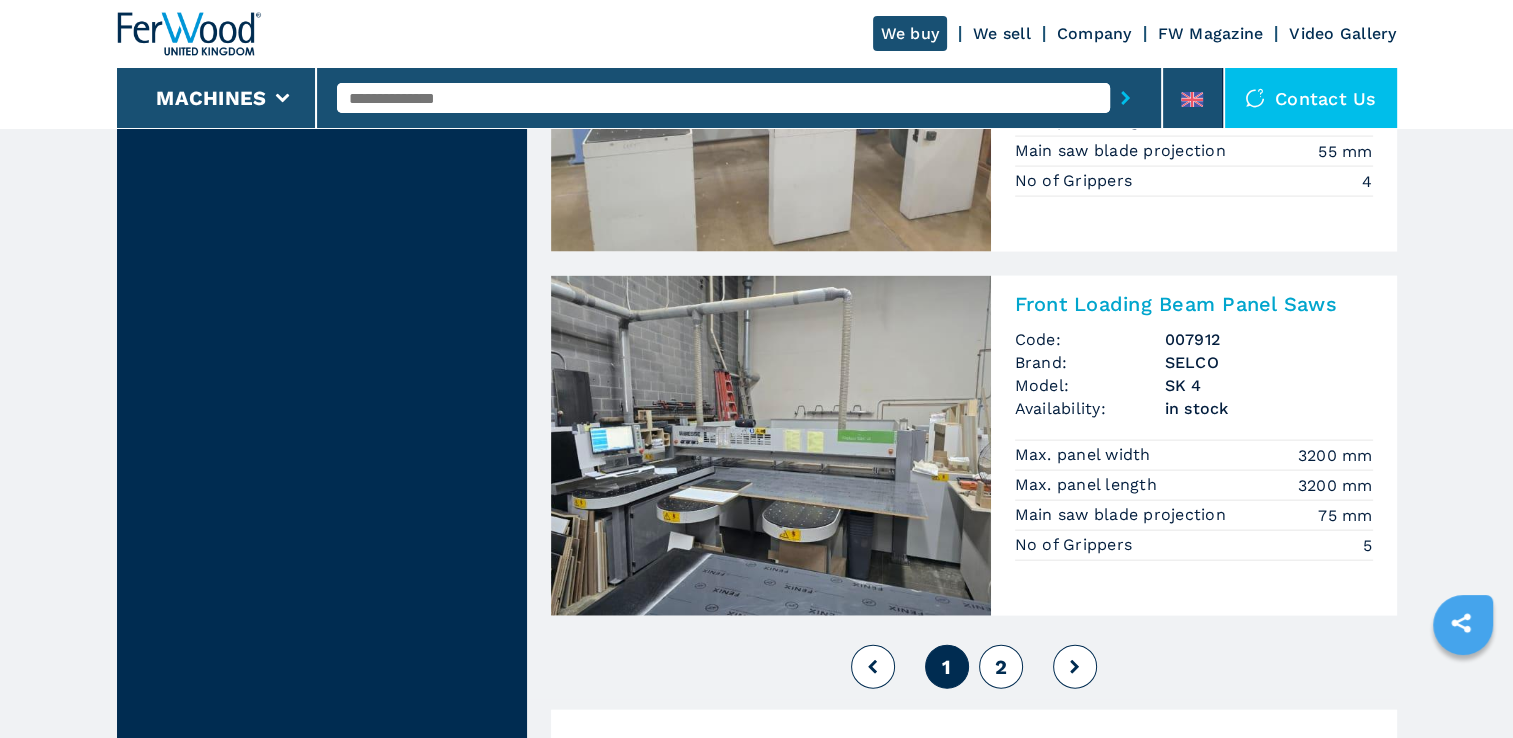 scroll, scrollTop: 4500, scrollLeft: 0, axis: vertical 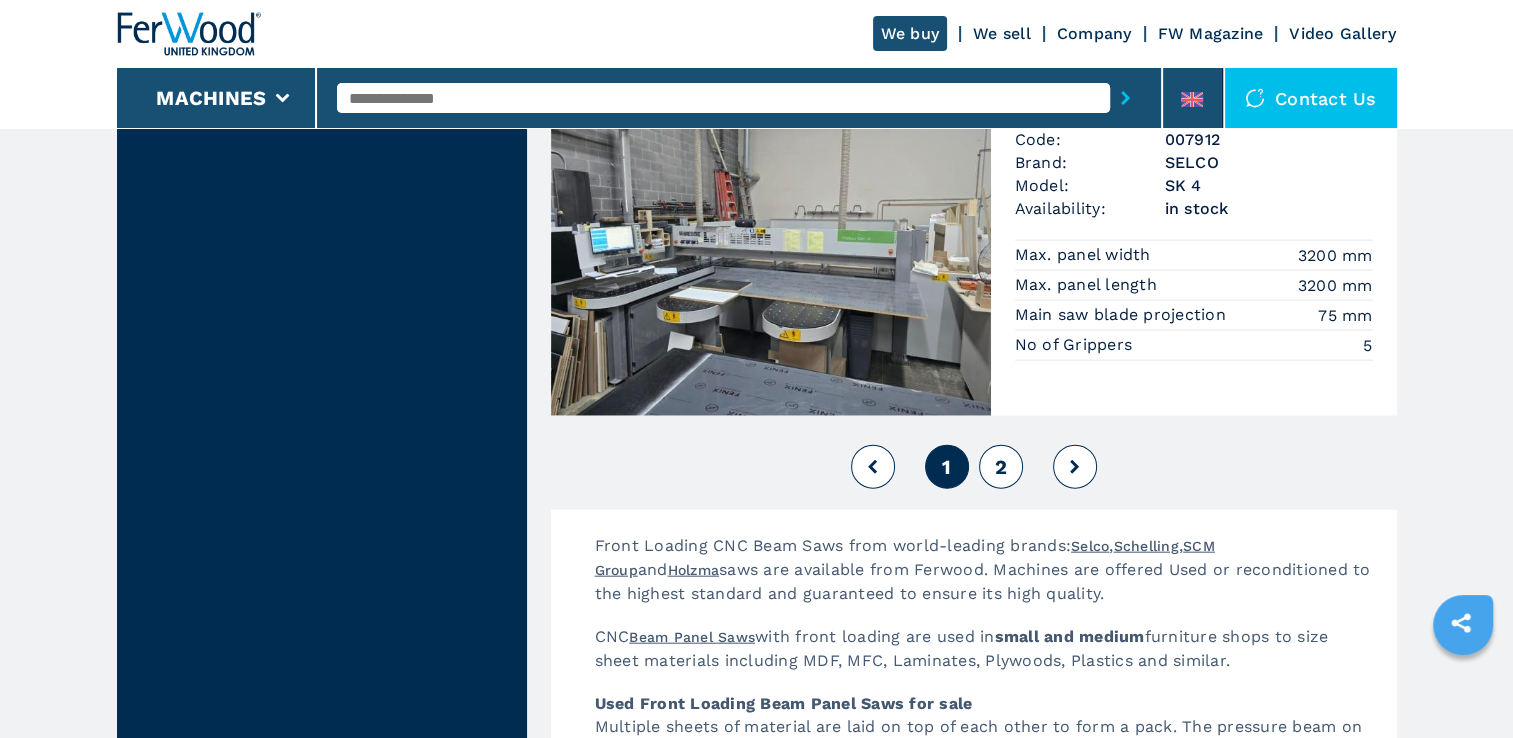 click on "2" at bounding box center [1001, 467] 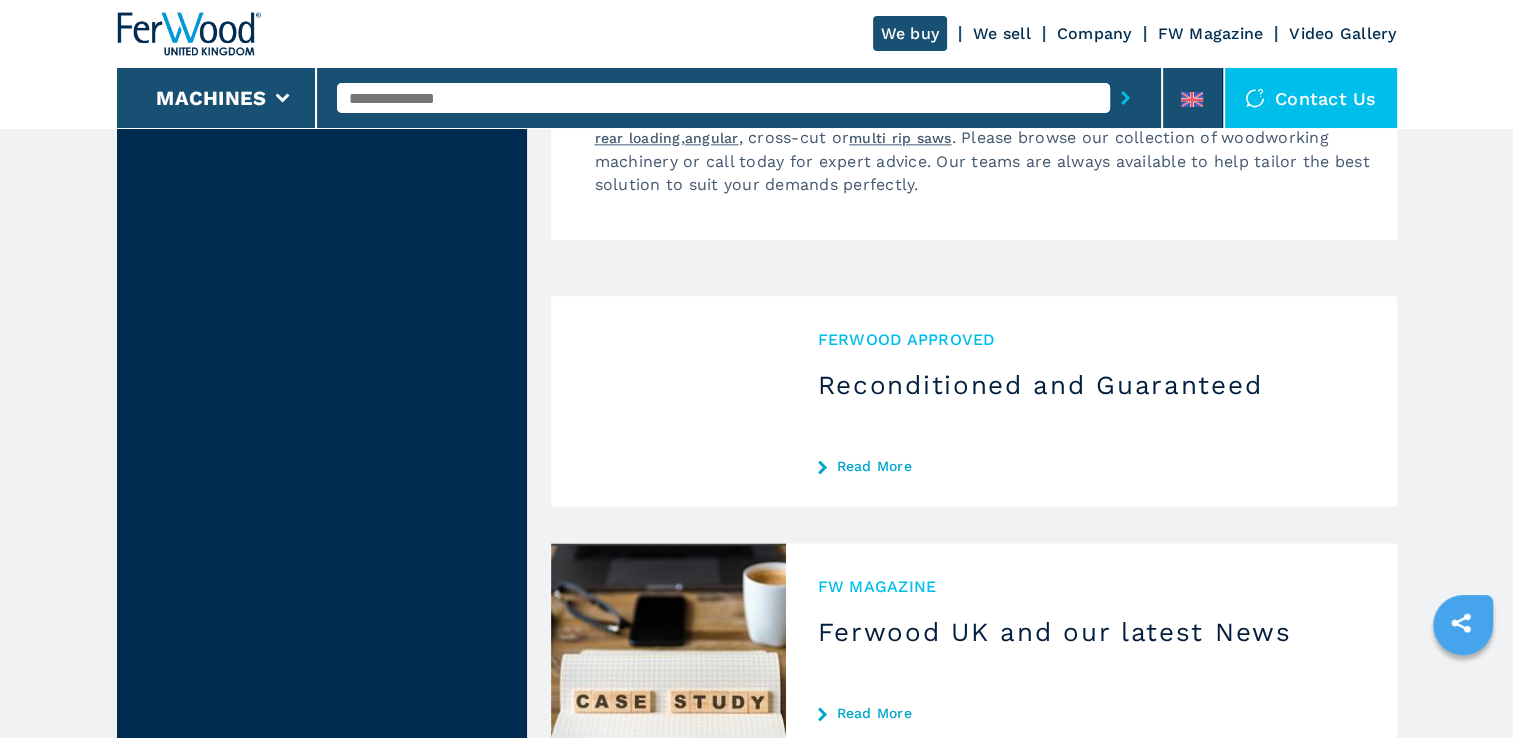 scroll, scrollTop: 2900, scrollLeft: 0, axis: vertical 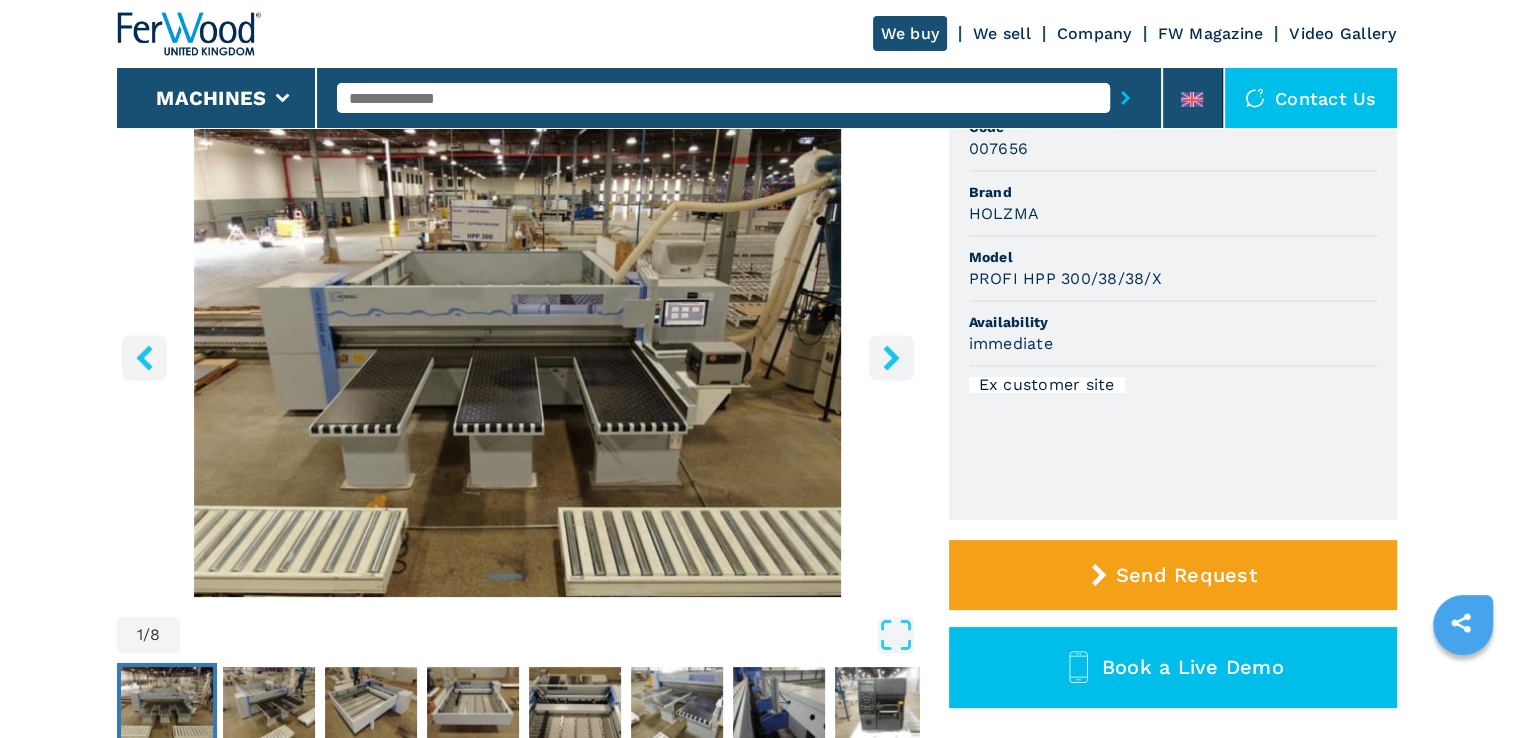 click 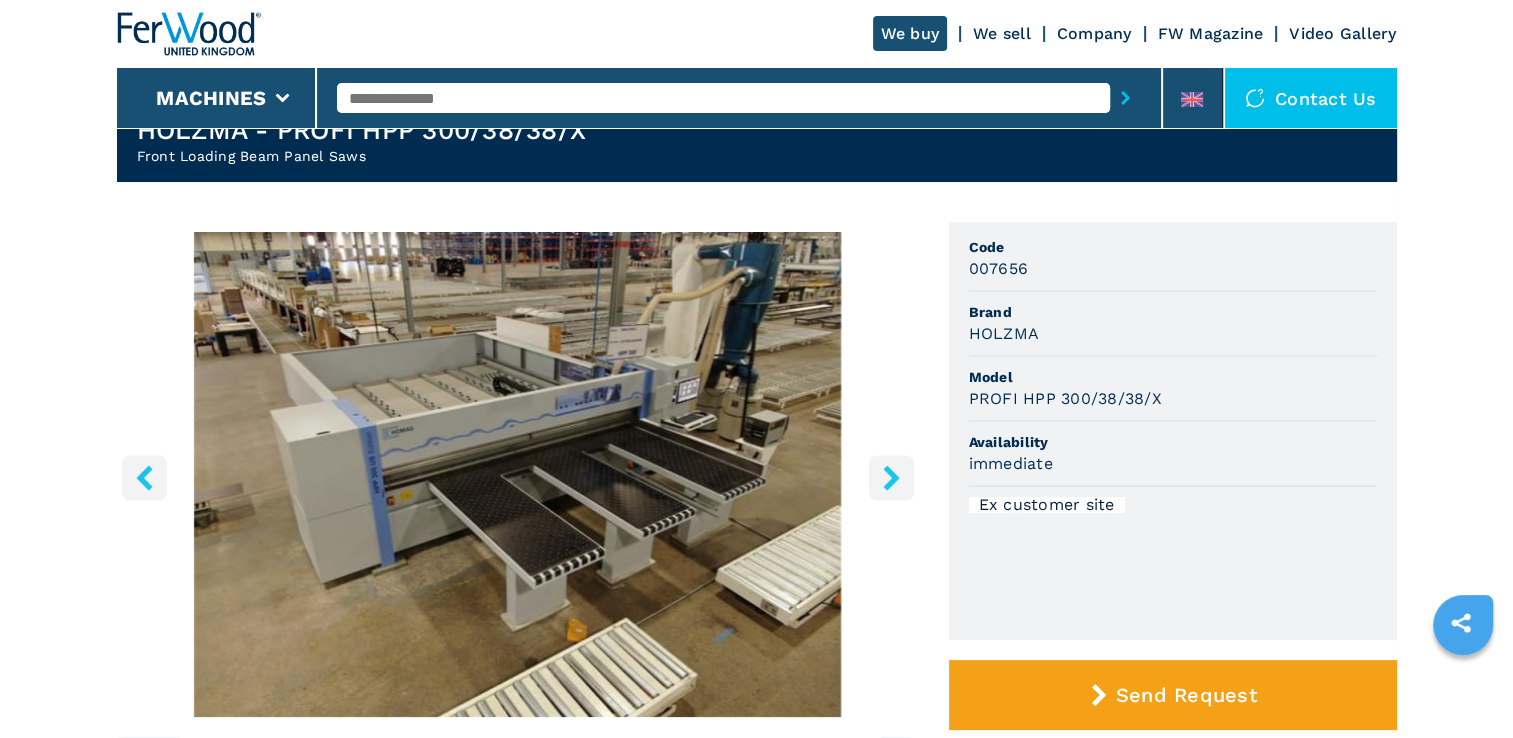 scroll, scrollTop: 200, scrollLeft: 0, axis: vertical 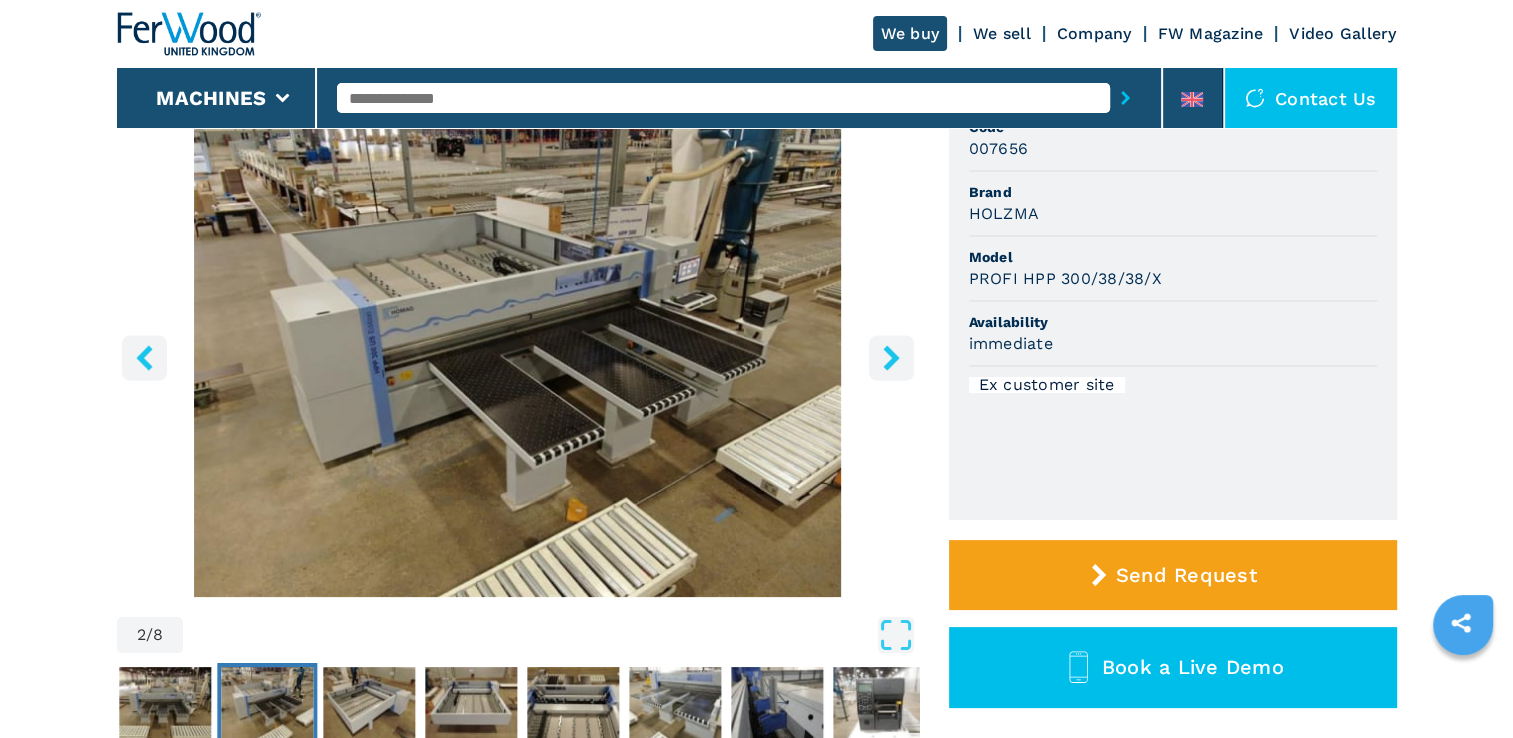 click 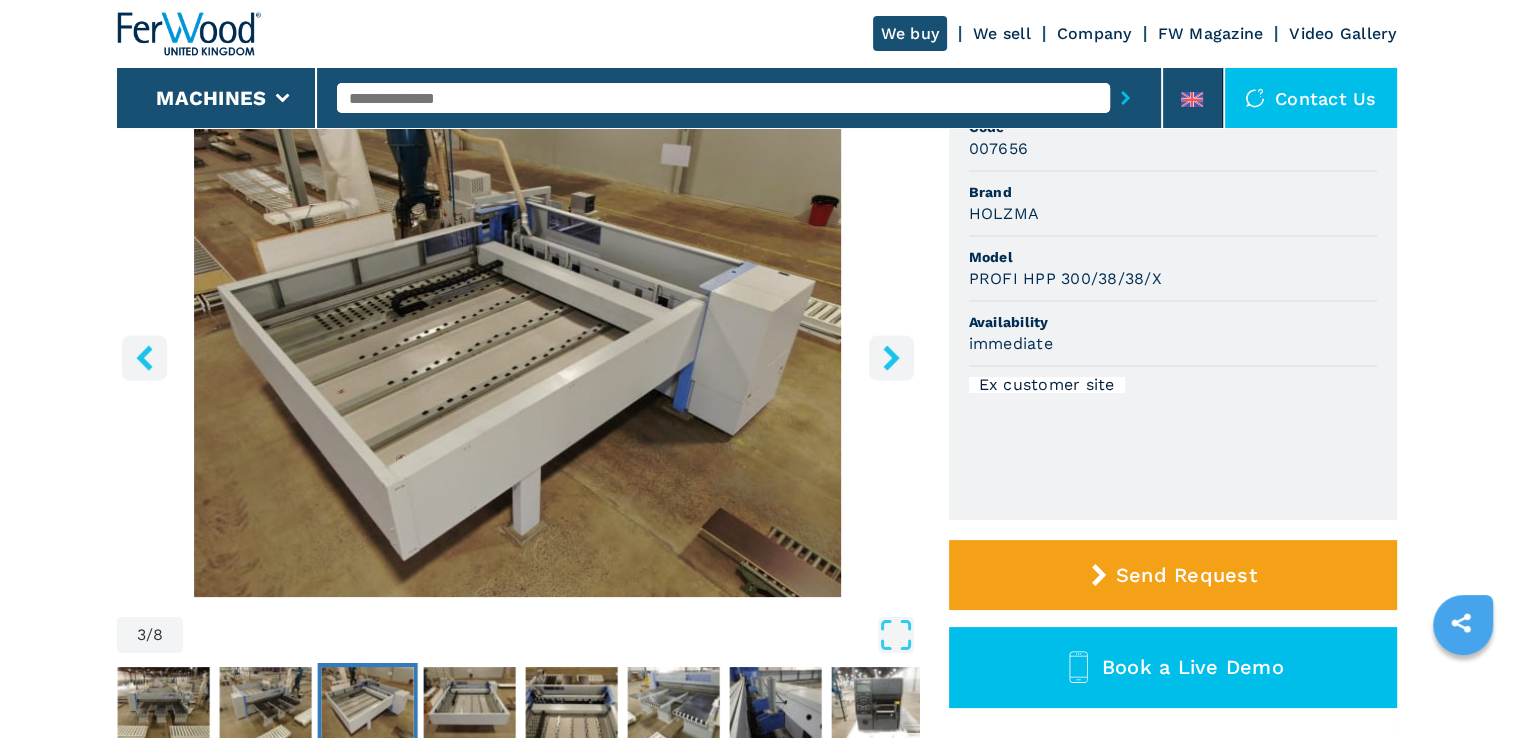 click 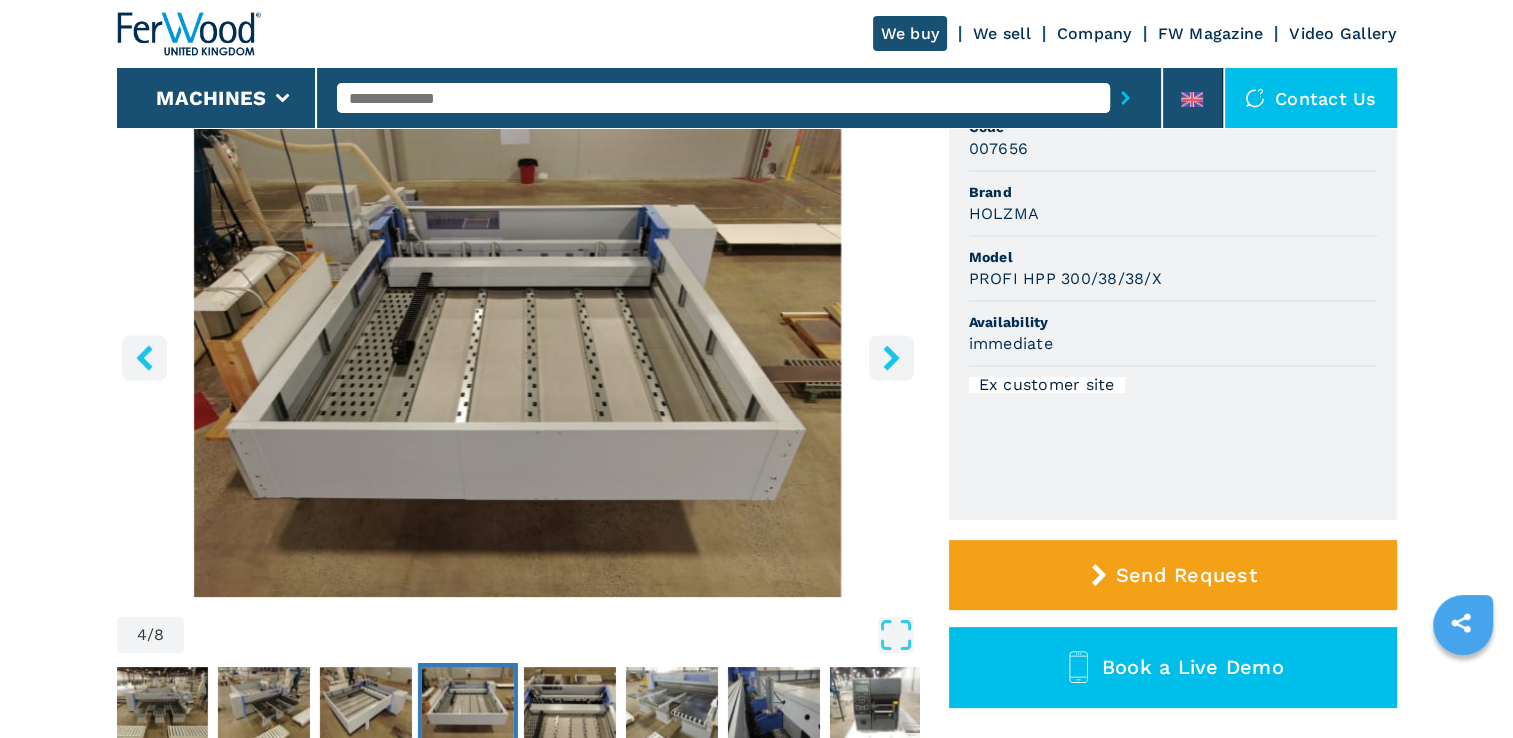 click 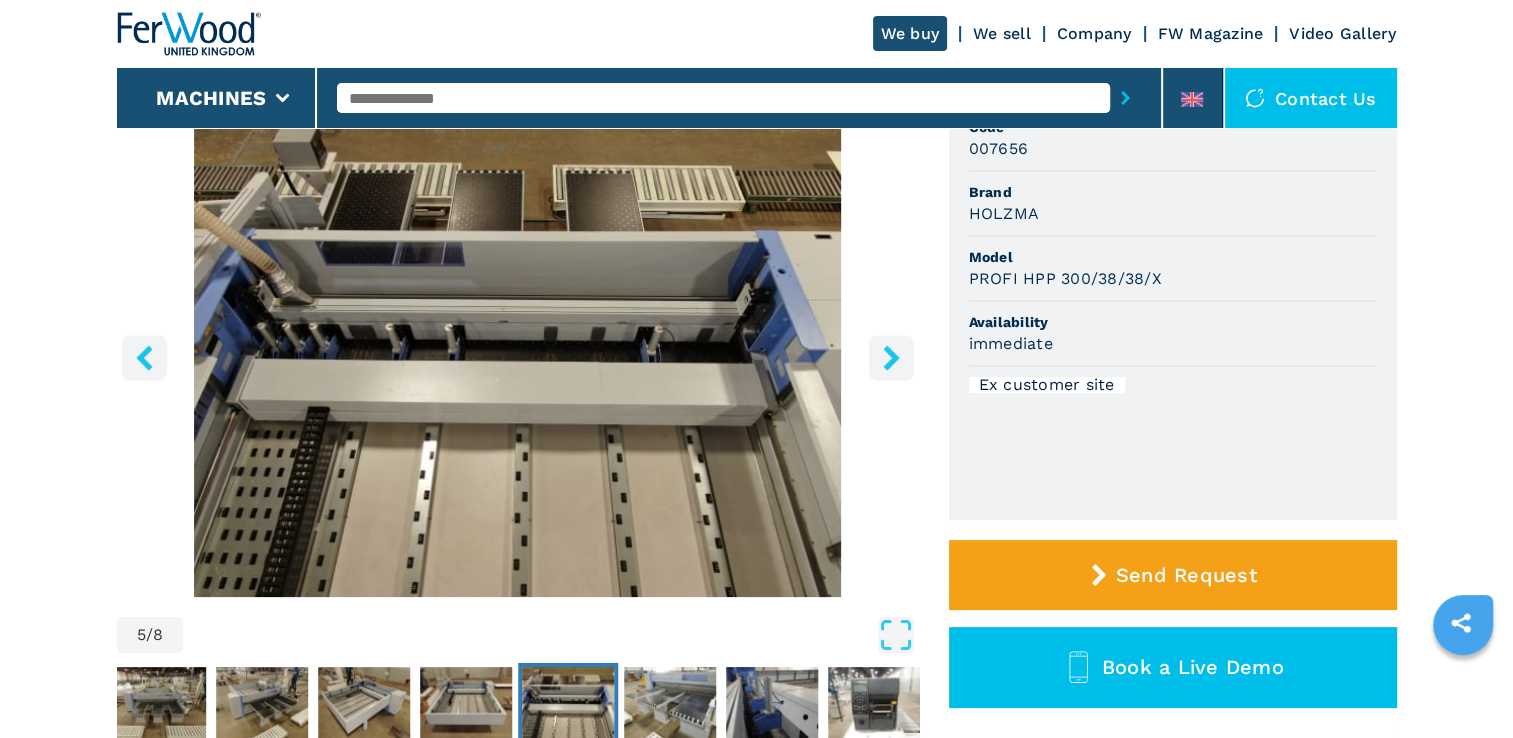 click 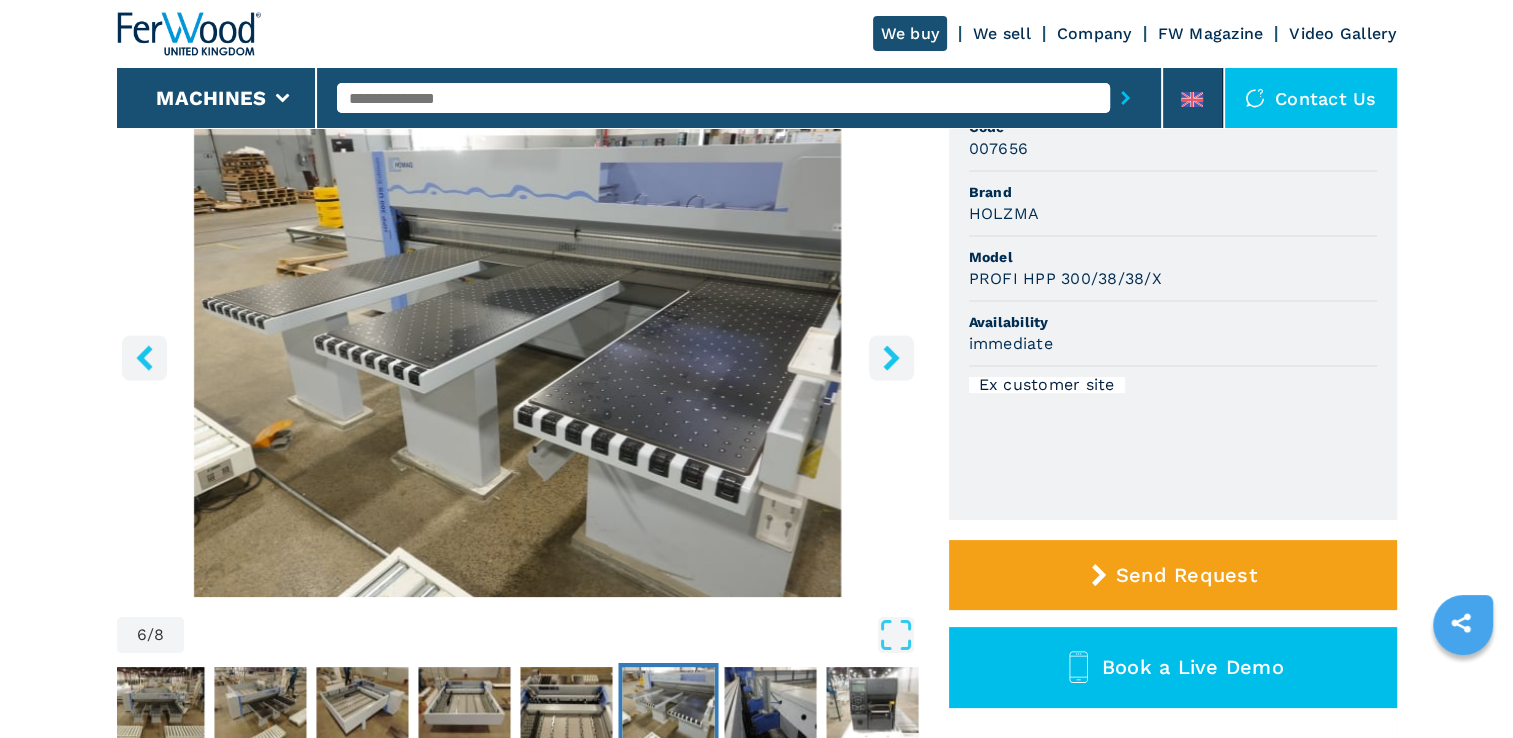 click 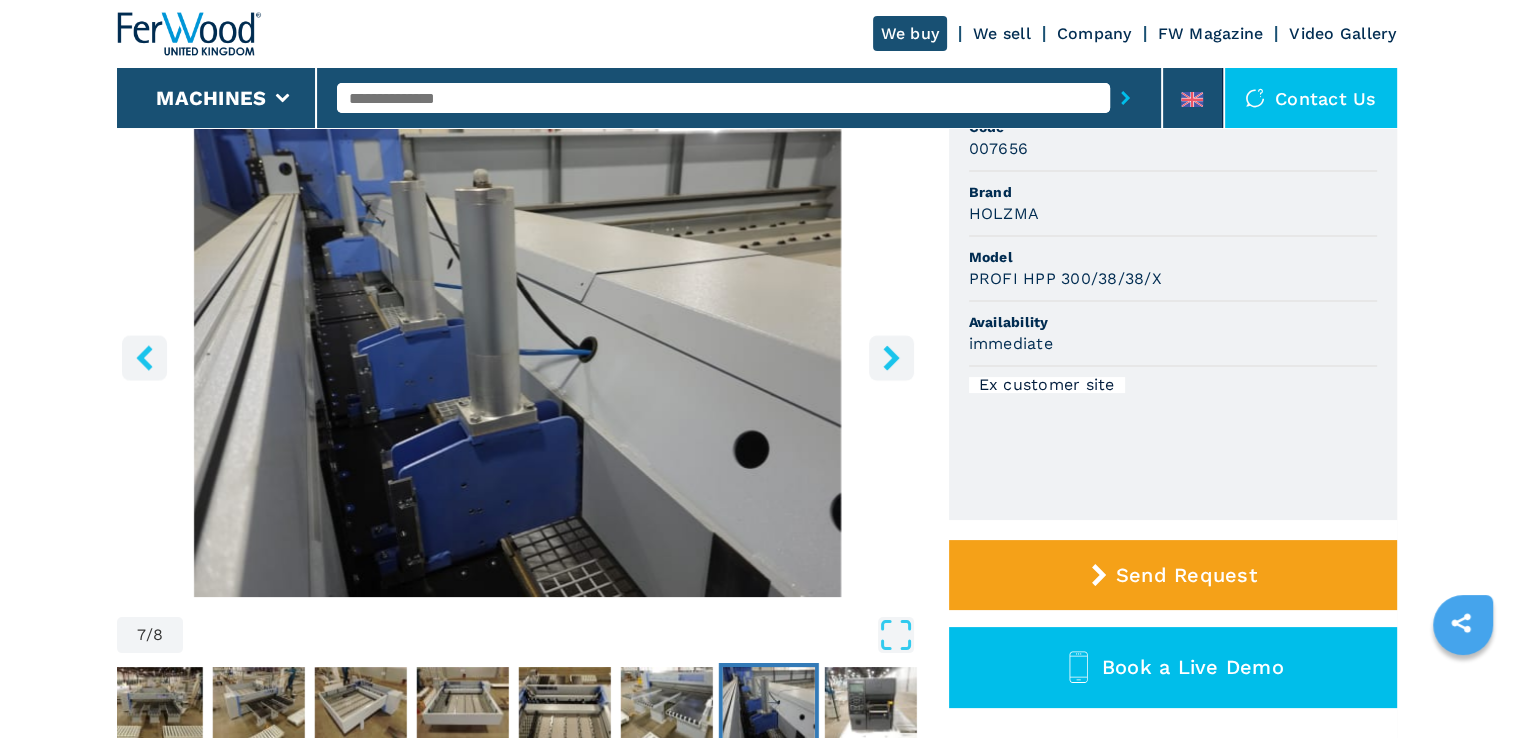 click 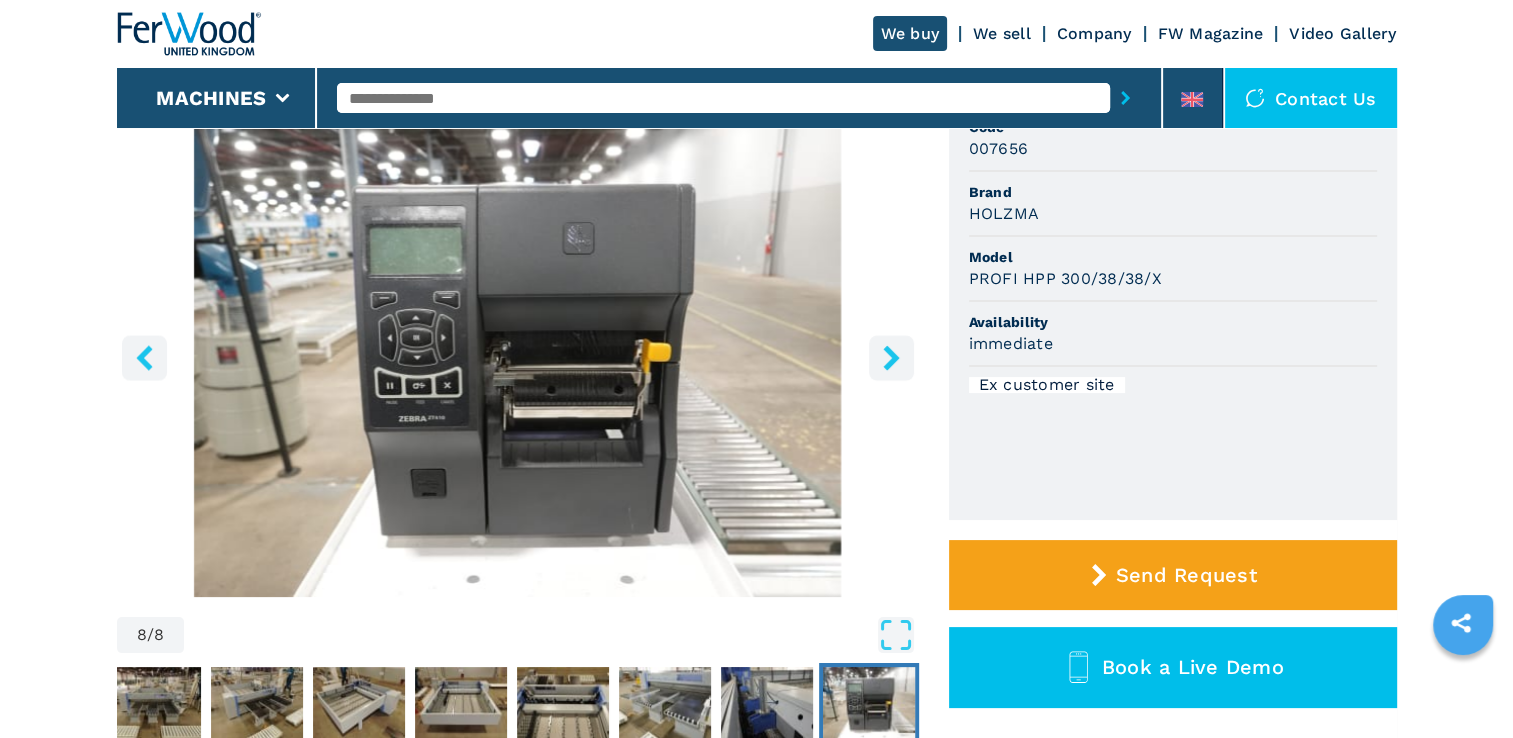 click 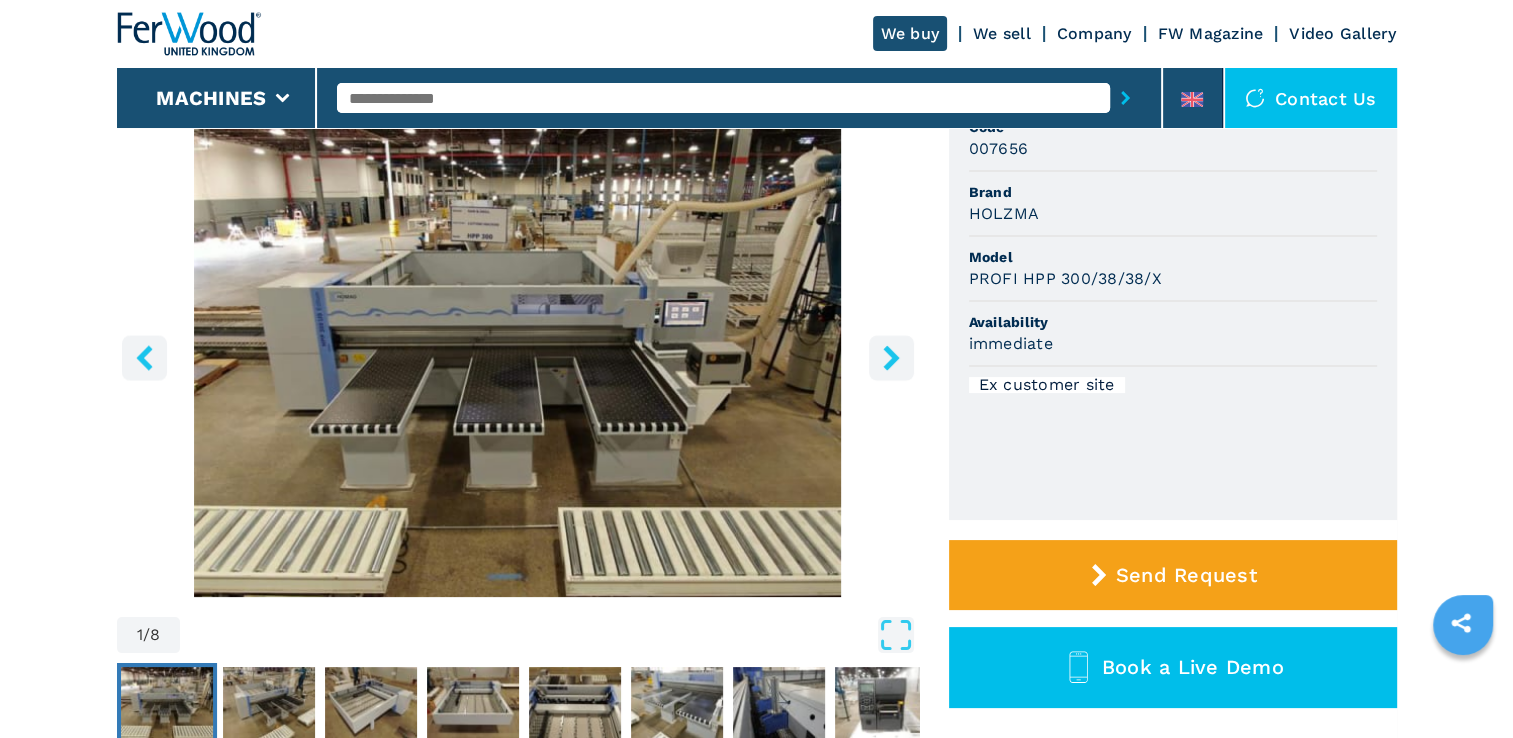 click 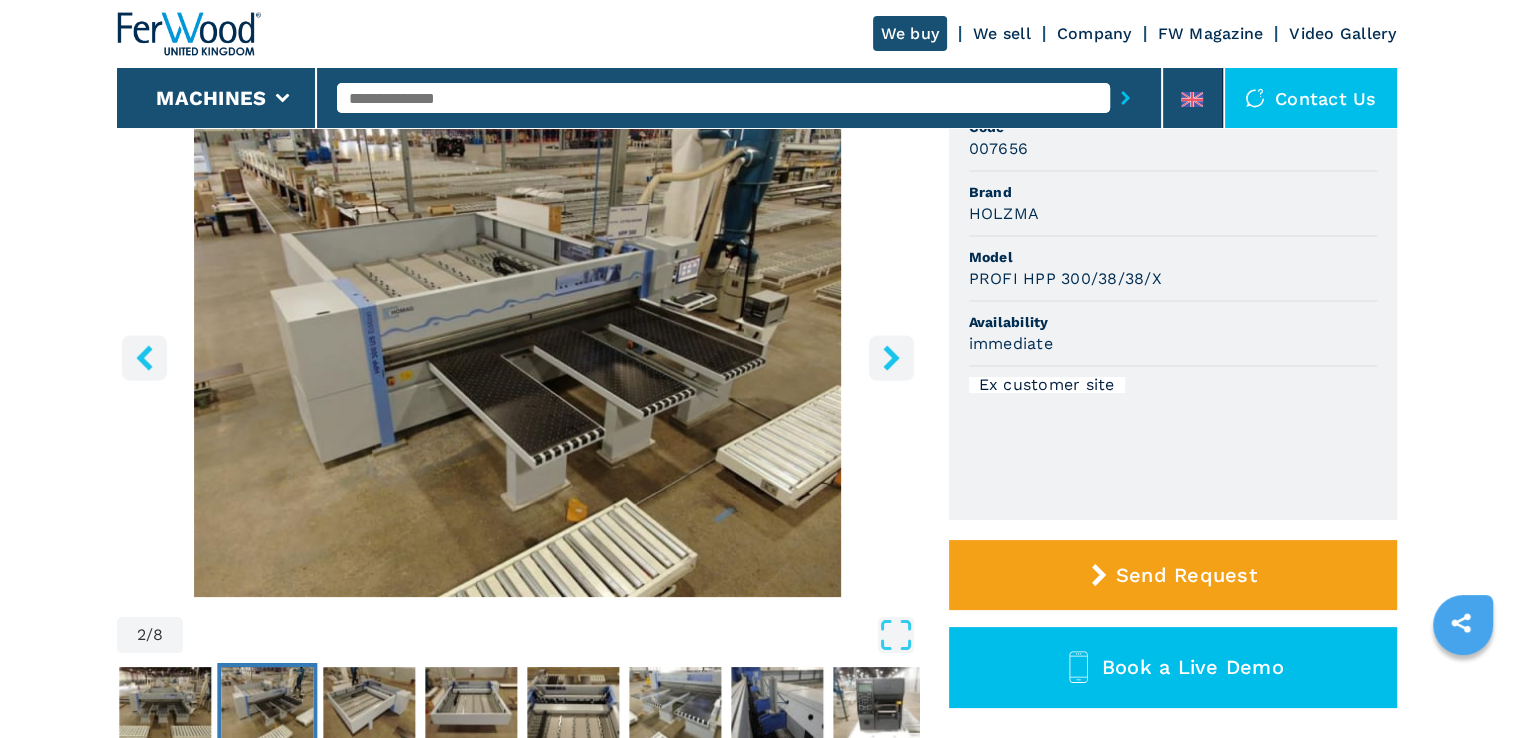 click 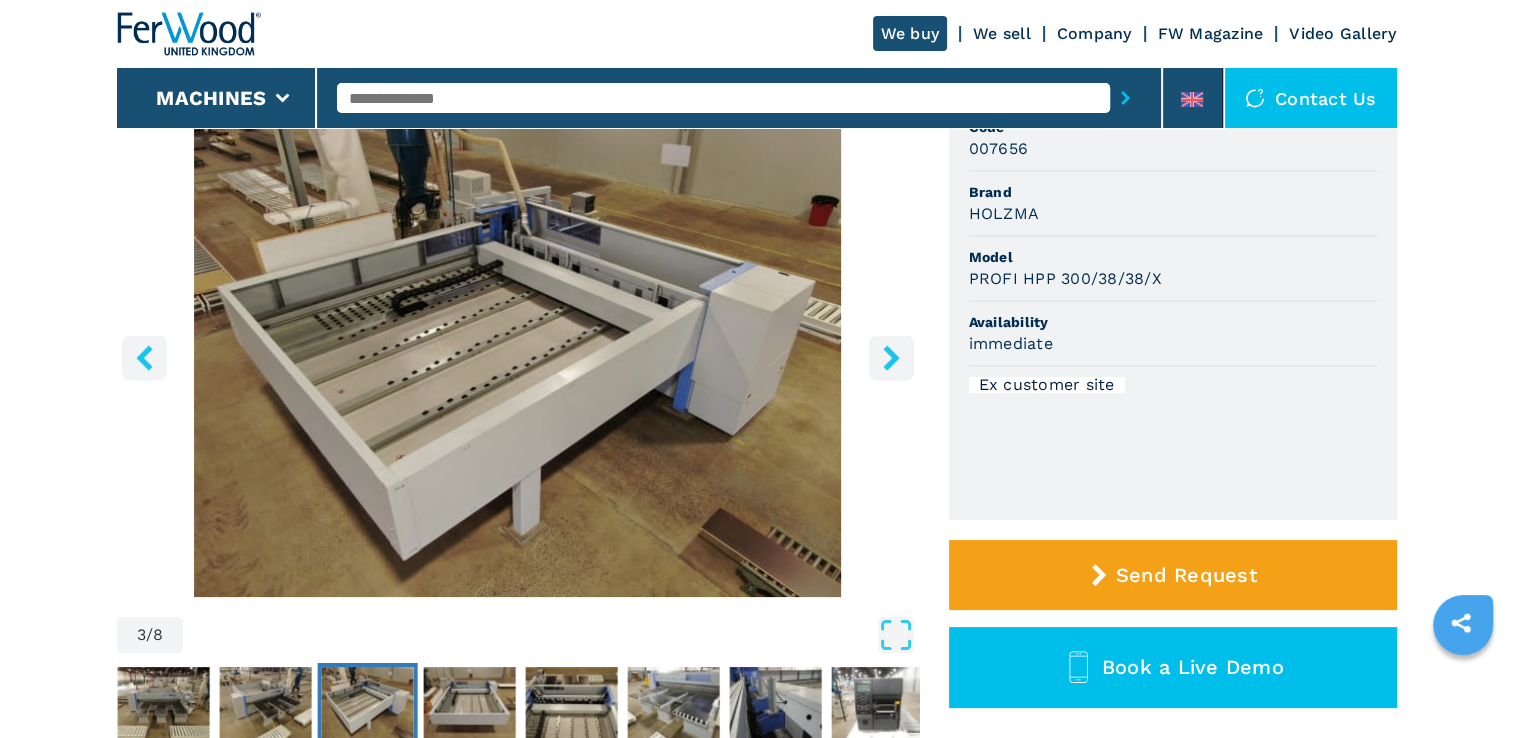 click 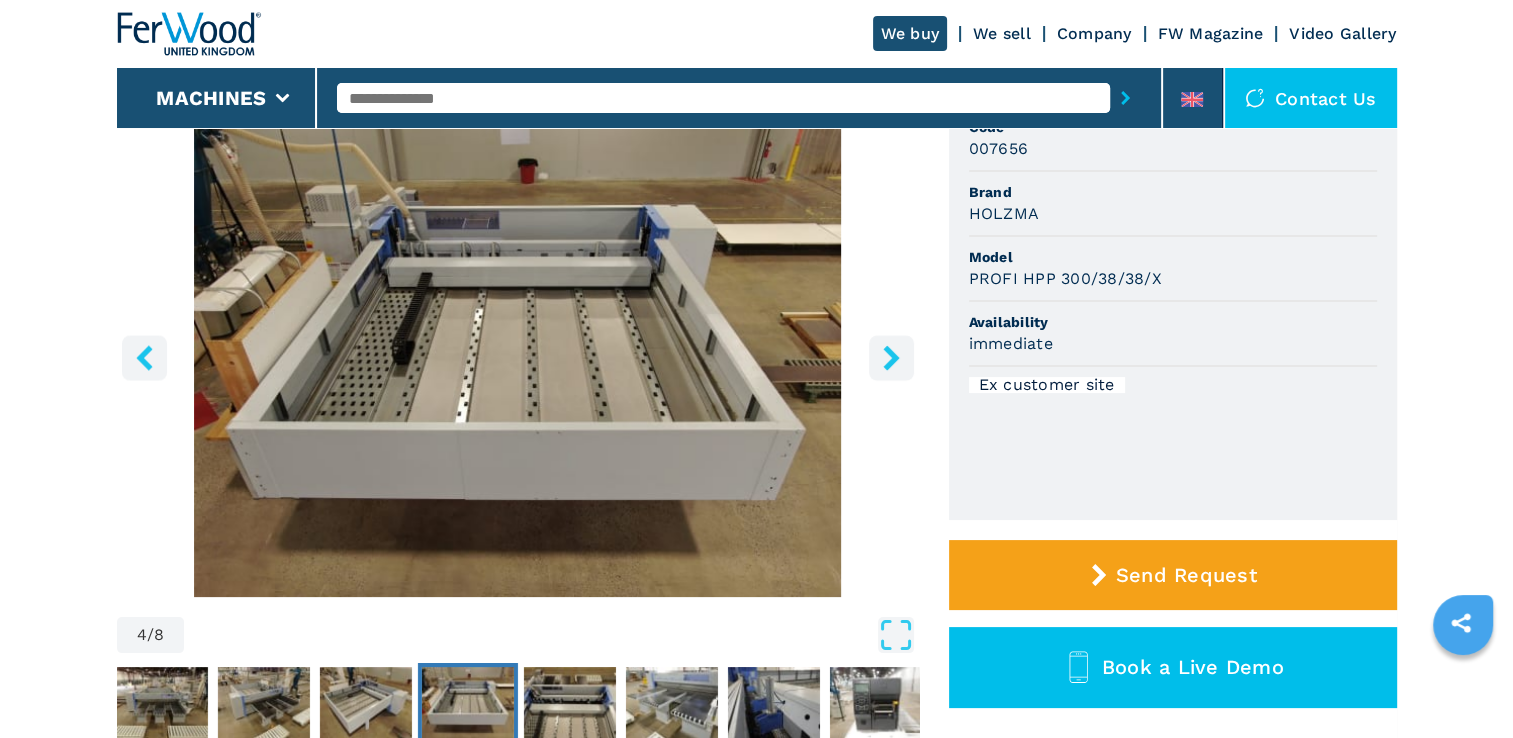 click 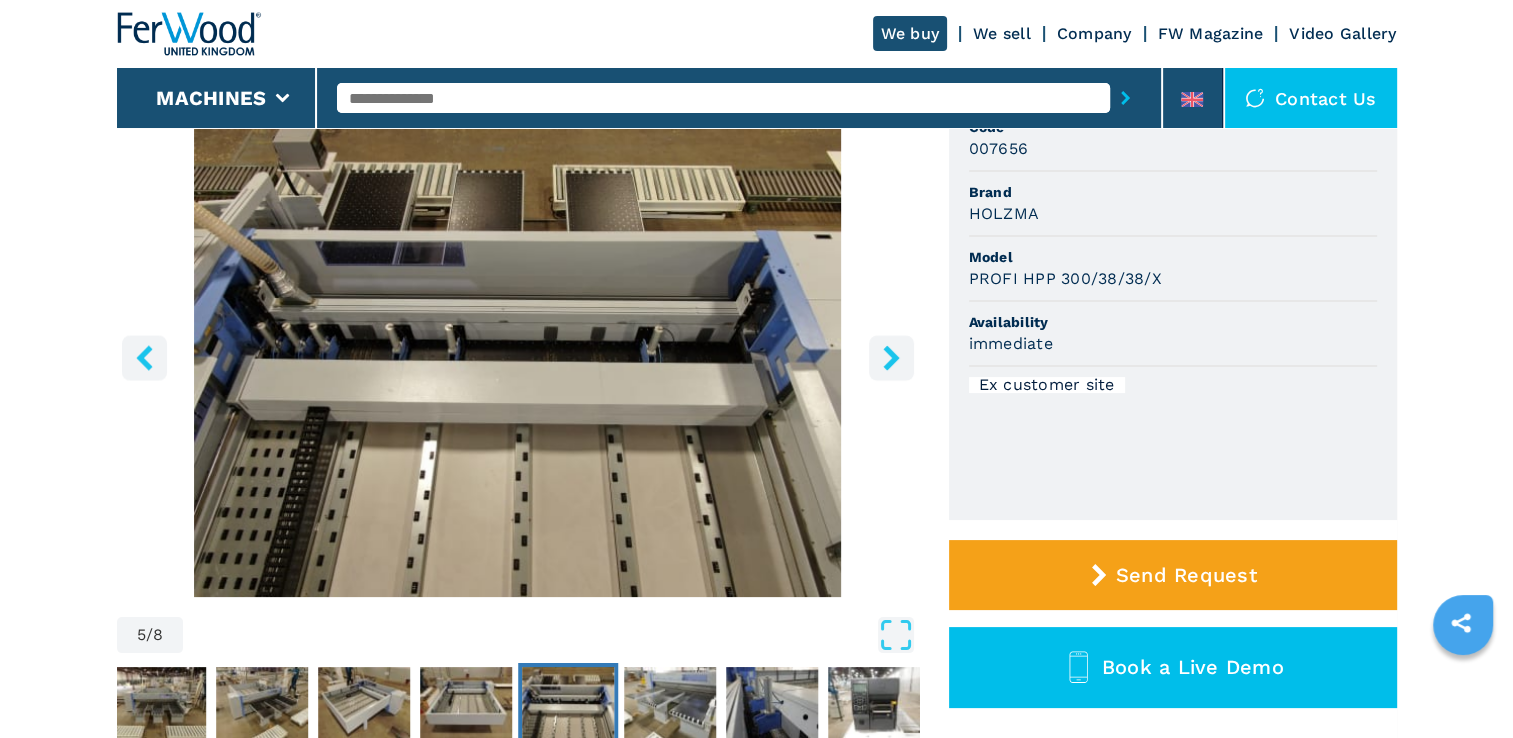 click 